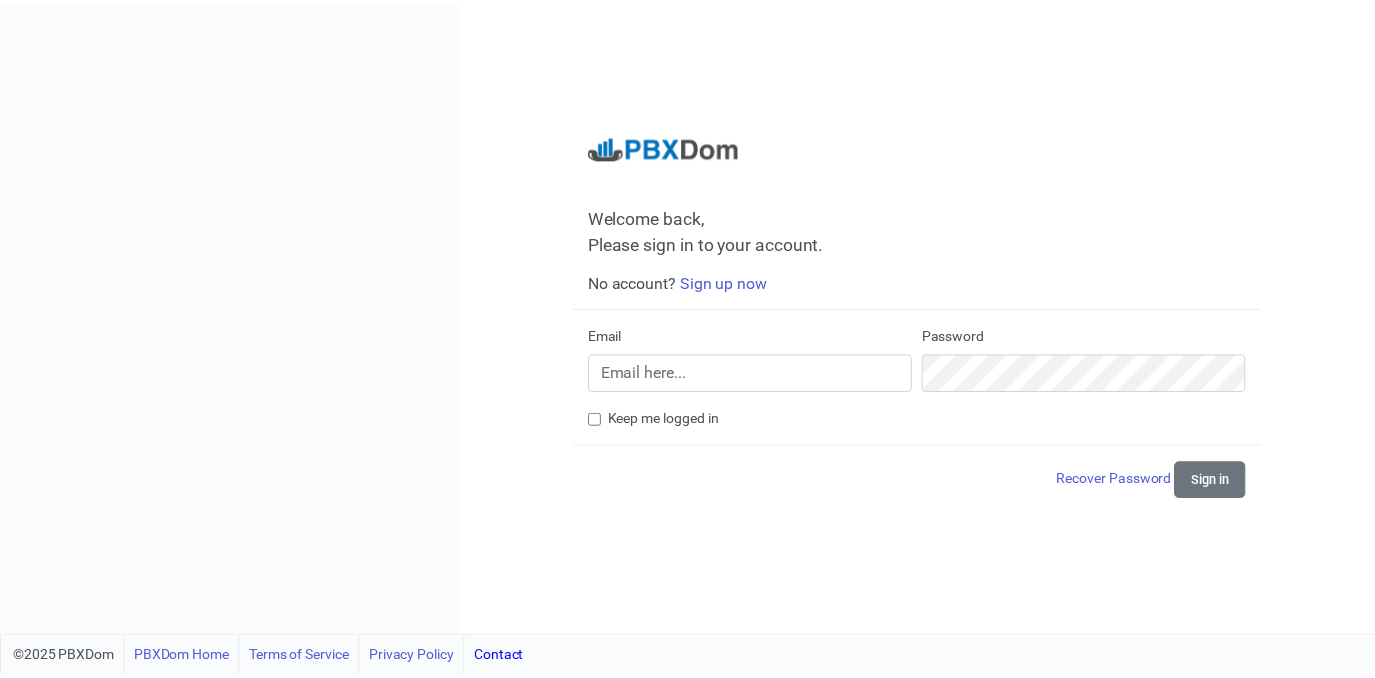 scroll, scrollTop: 0, scrollLeft: 0, axis: both 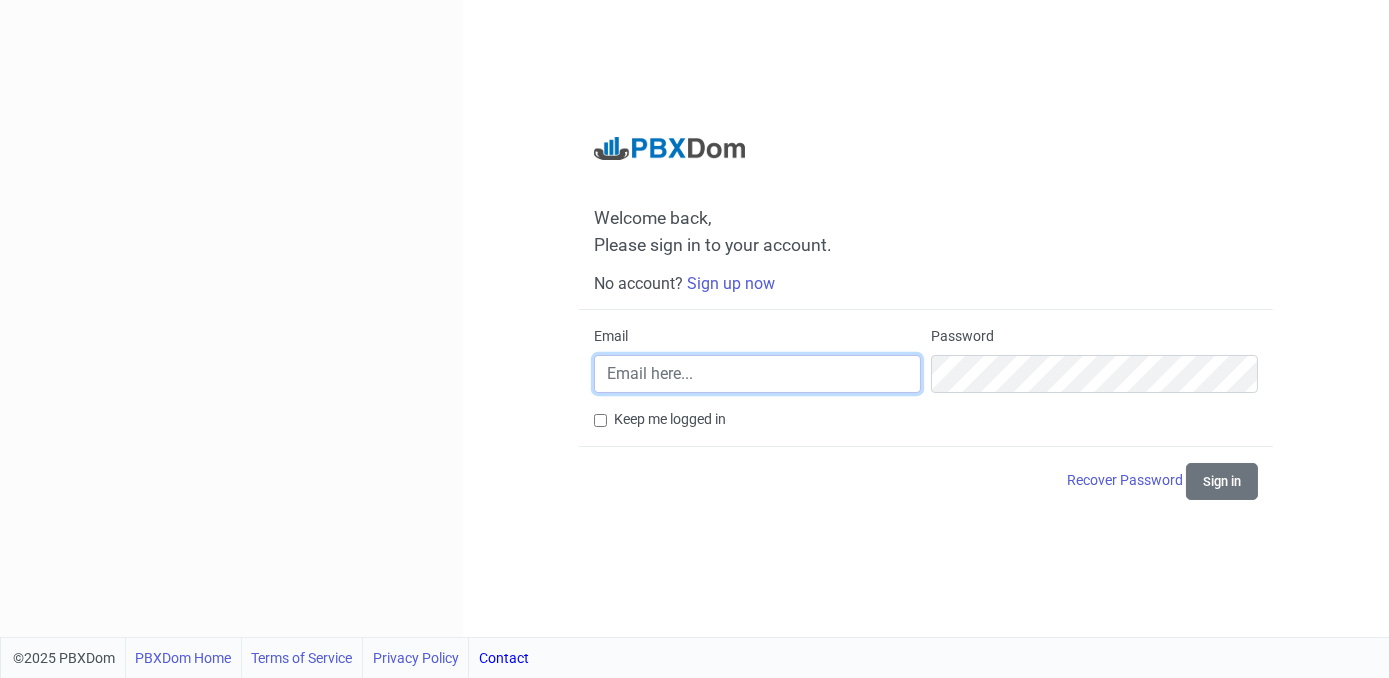 click on "Email" at bounding box center (757, 374) 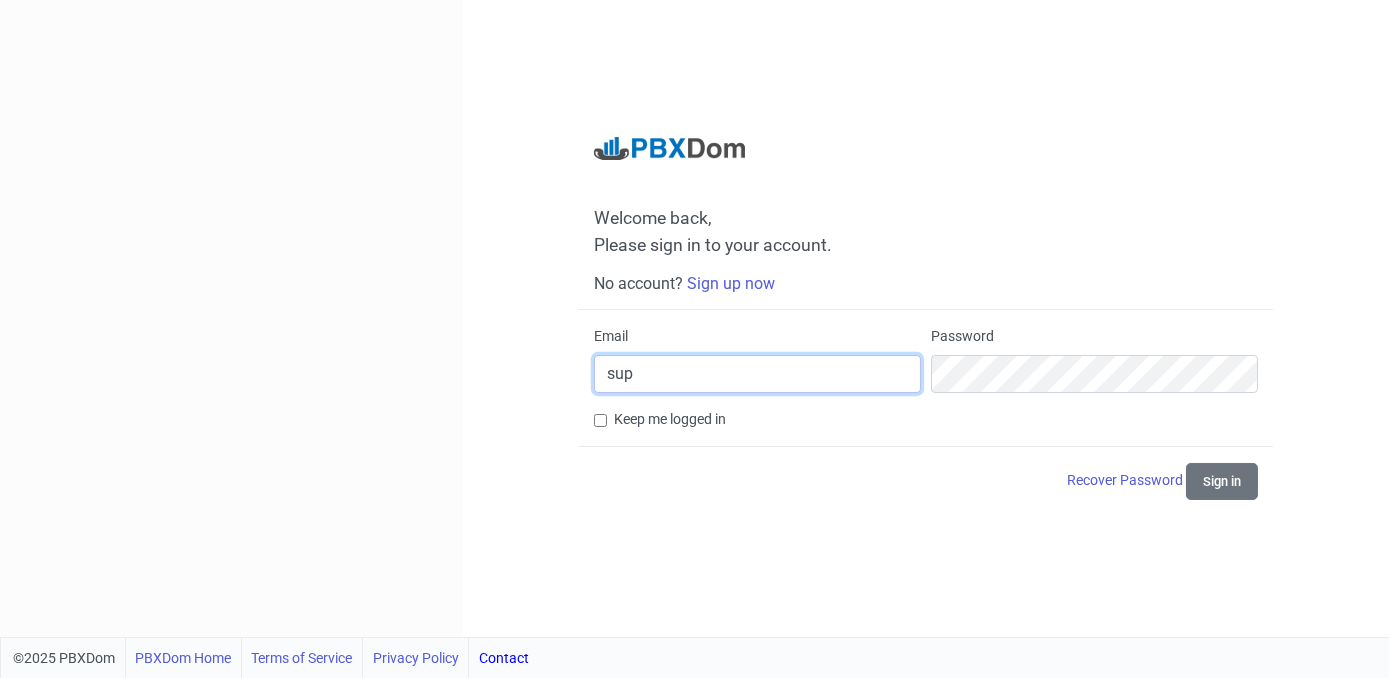 type on "[EMAIL_ADDRESS][DOMAIN_NAME]" 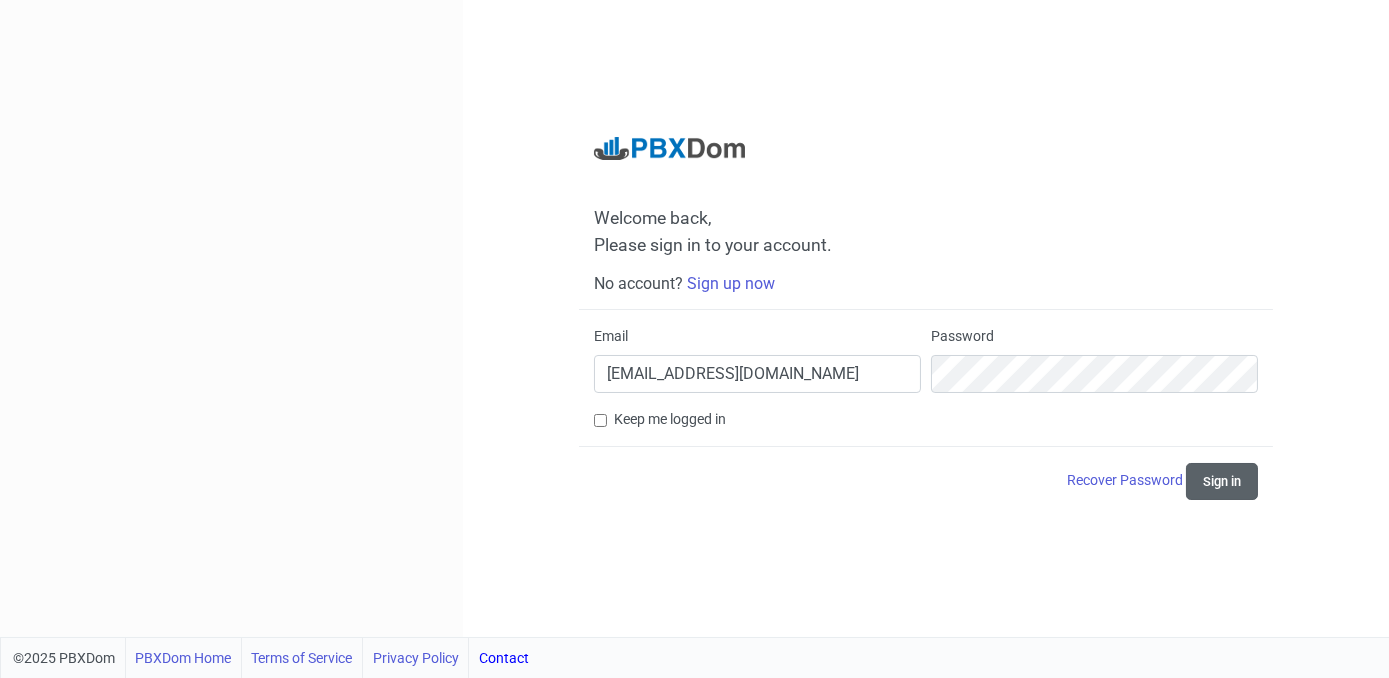click on "Sign in" at bounding box center (1222, 481) 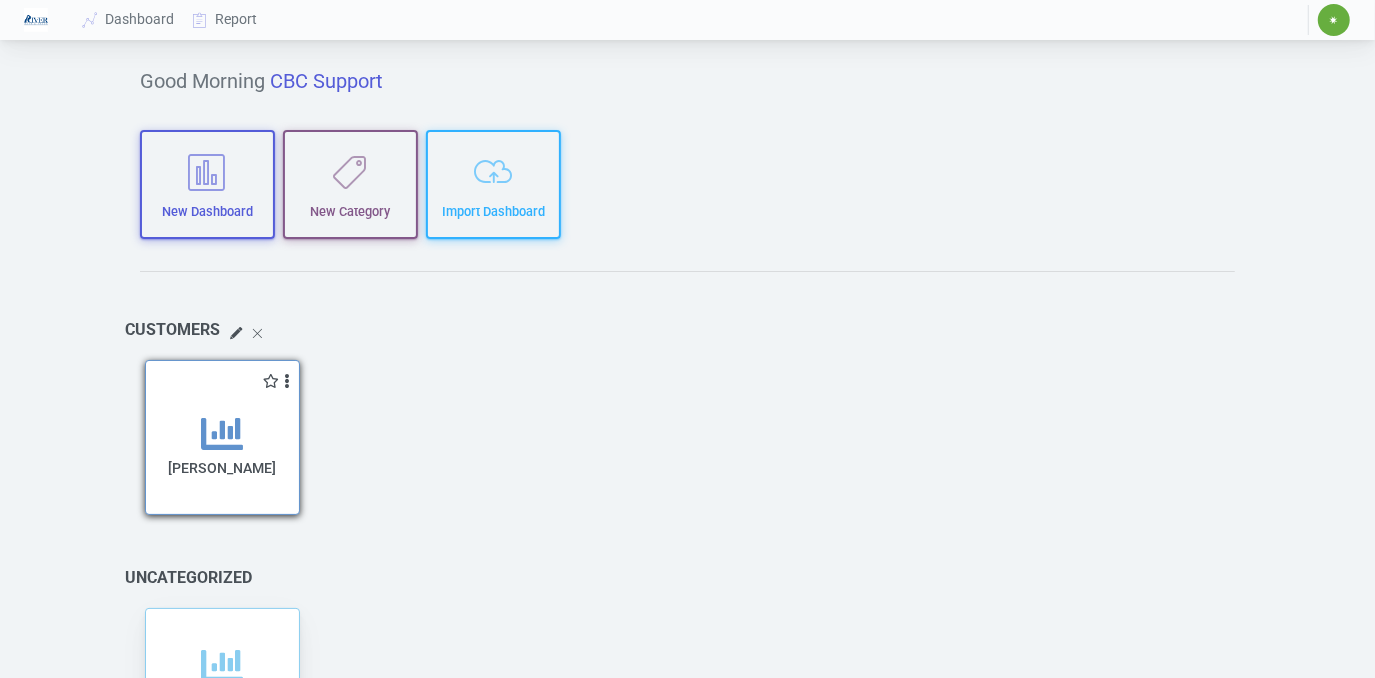 click on "[PERSON_NAME]" at bounding box center (222, 464) 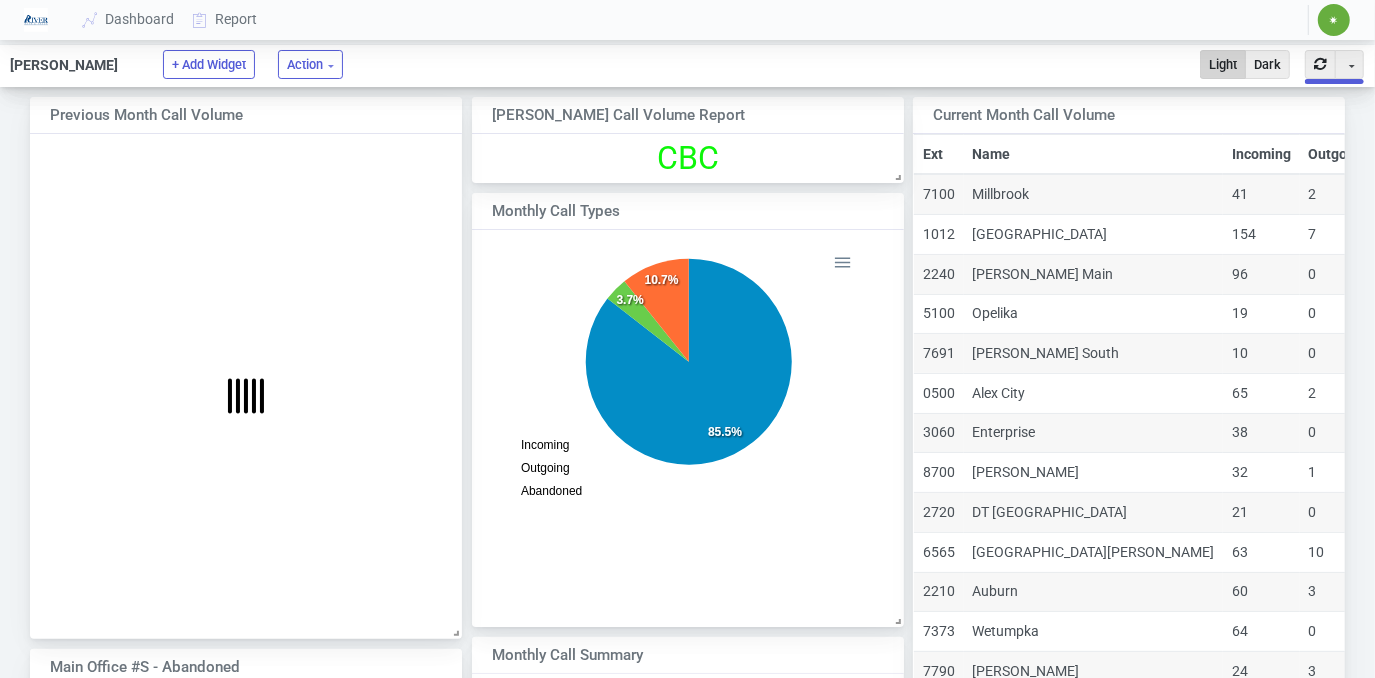 scroll, scrollTop: 14, scrollLeft: 15, axis: both 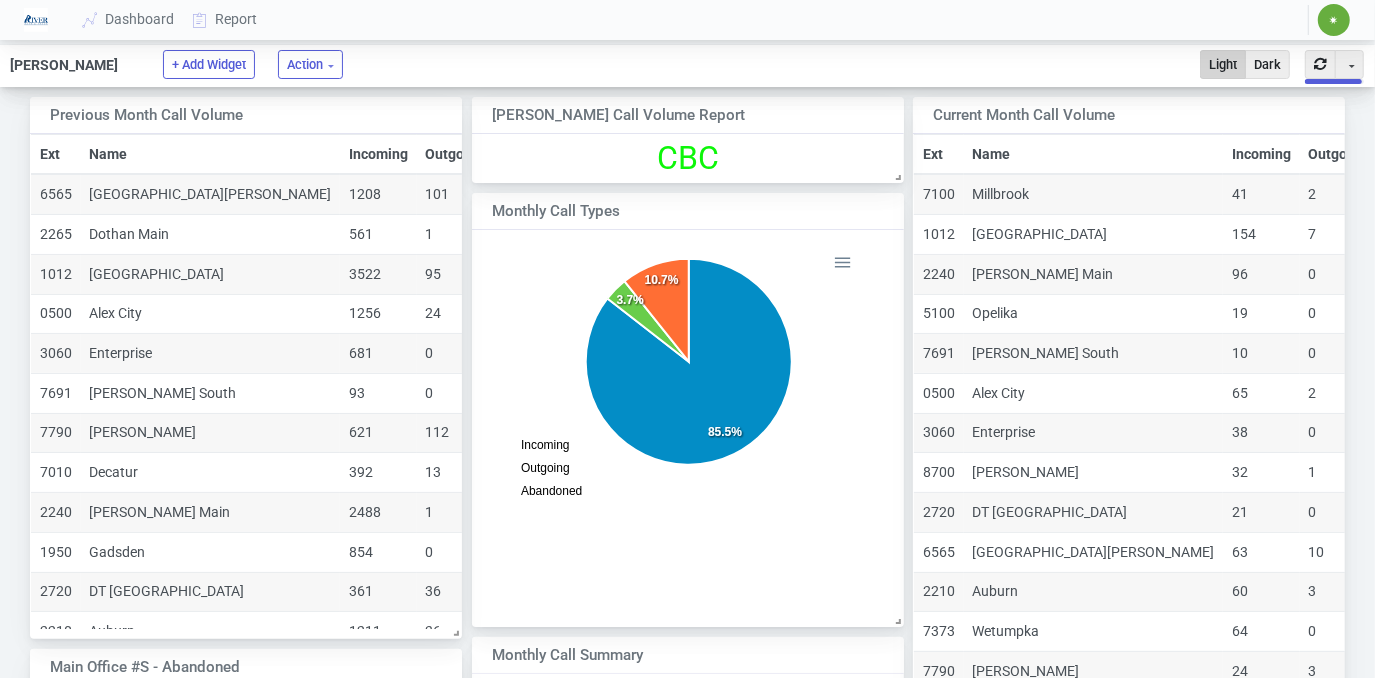click on "✷" at bounding box center [1334, 20] 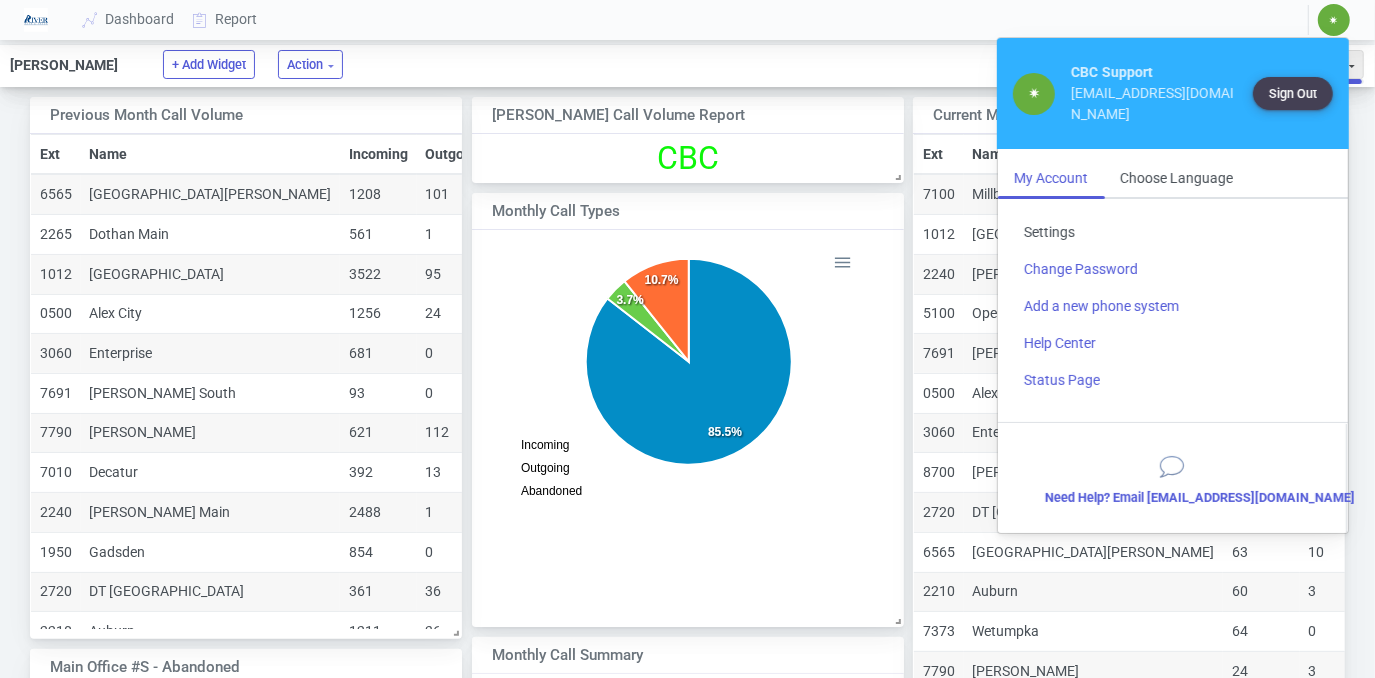 click on "Settings" at bounding box center (1173, 232) 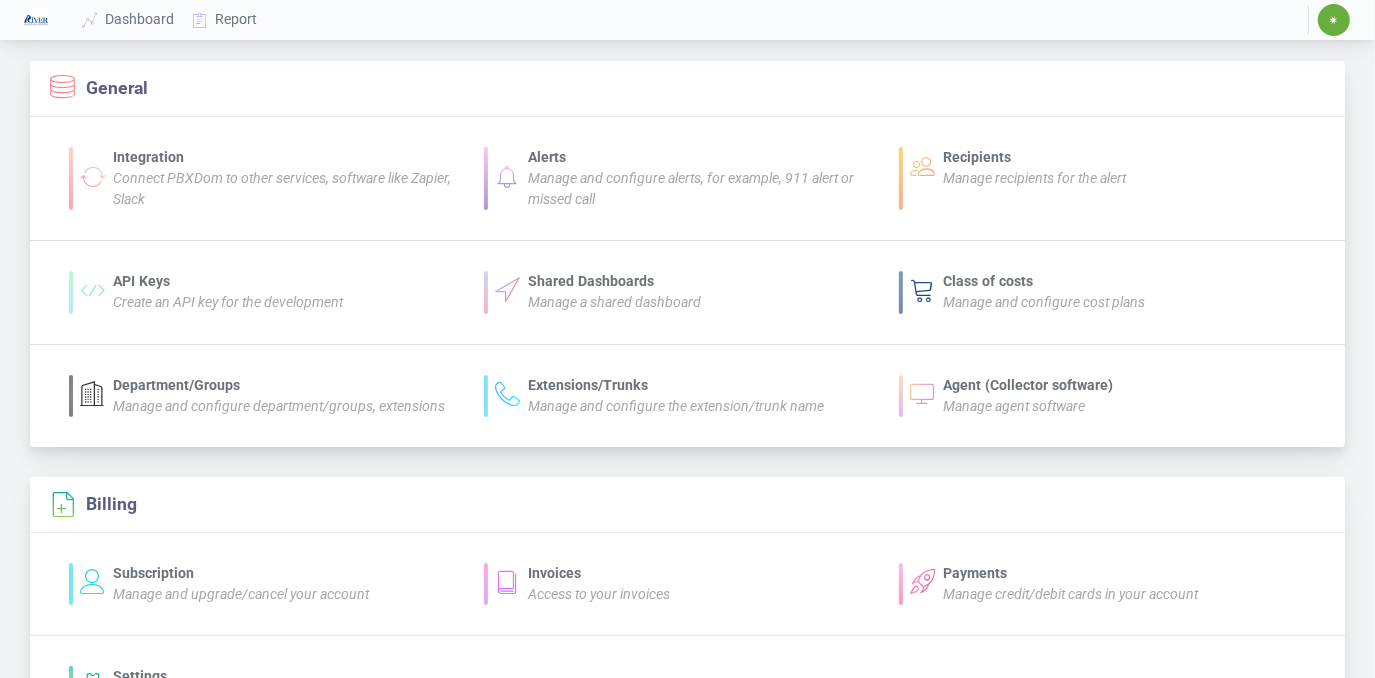 click on "Alerts Manage and configure alerts, for example, 911 alert or missed call" at bounding box center (687, 178) 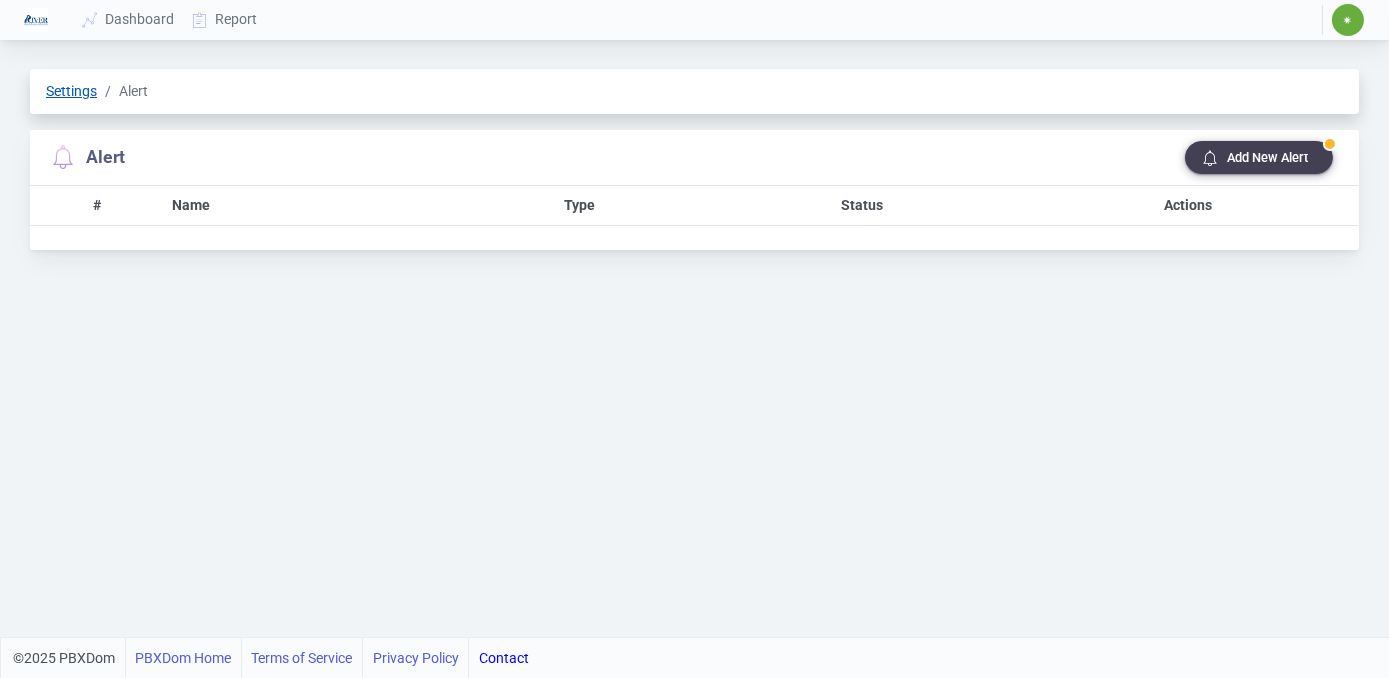 click on "Settings" at bounding box center (71, 91) 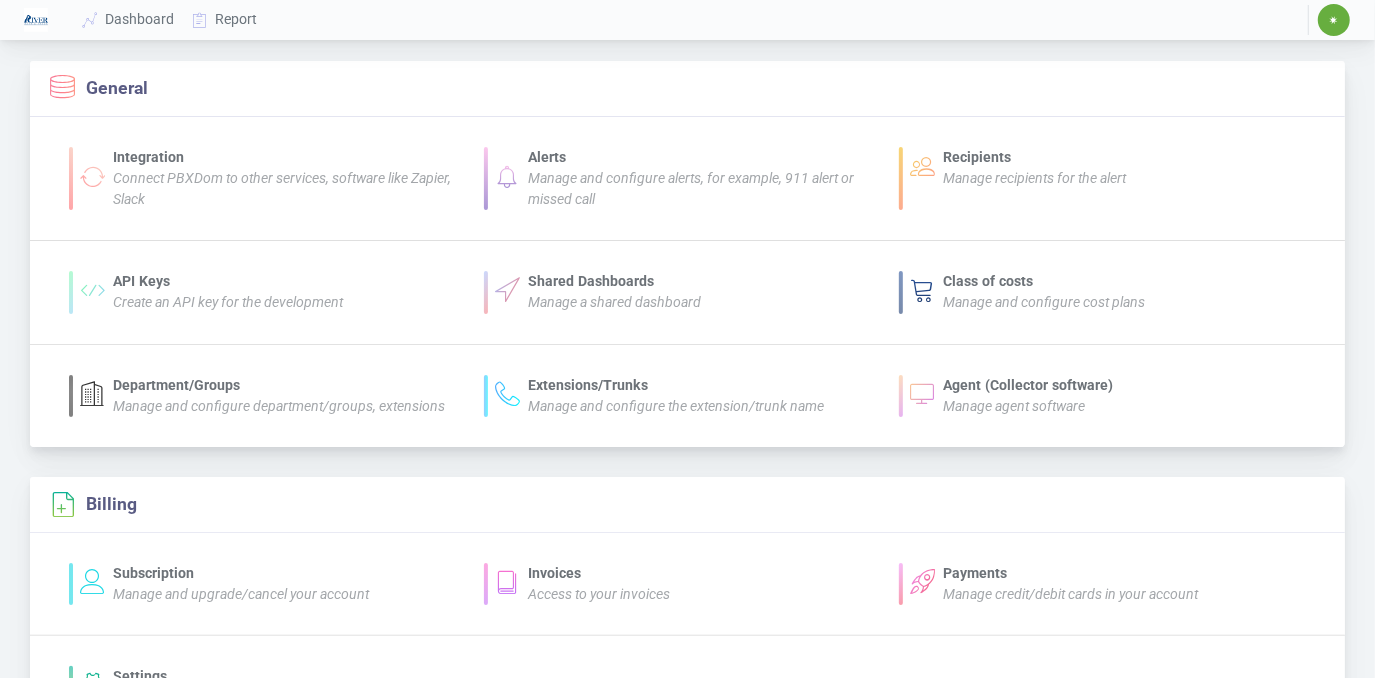click on "Recipients" at bounding box center (1034, 157) 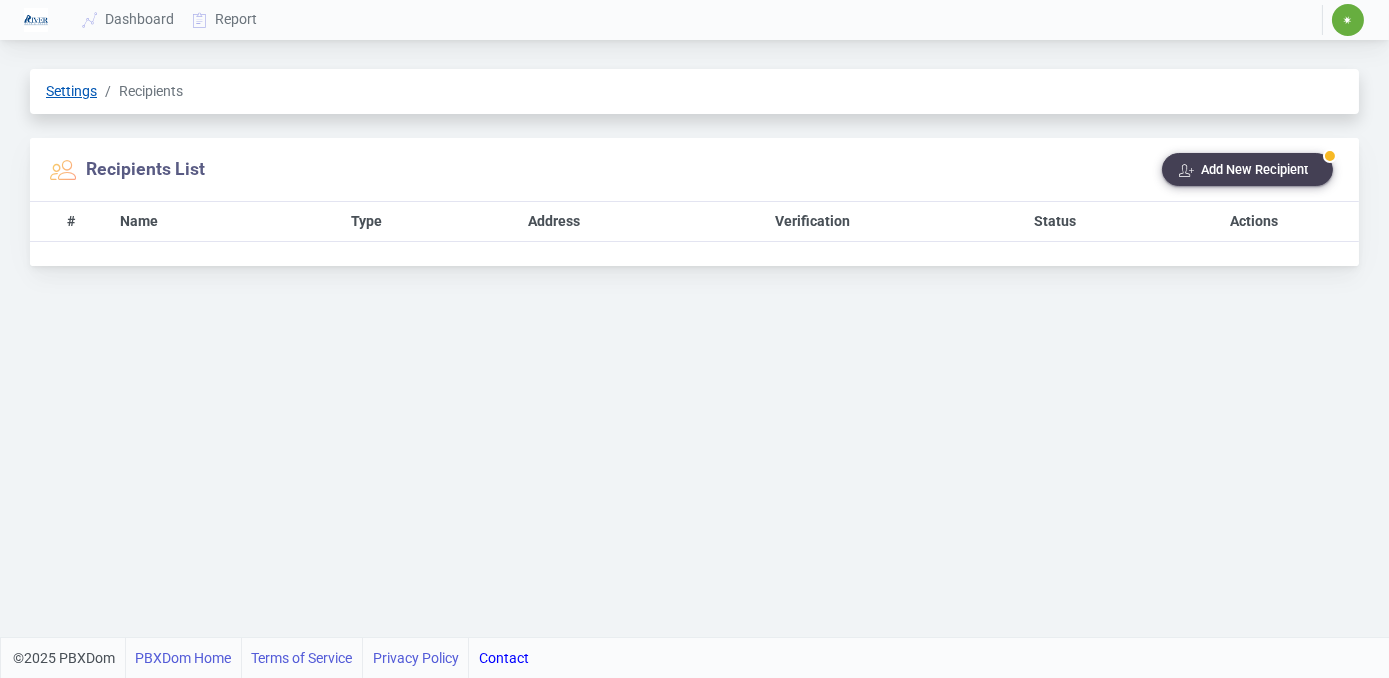 click on "Settings" at bounding box center [71, 91] 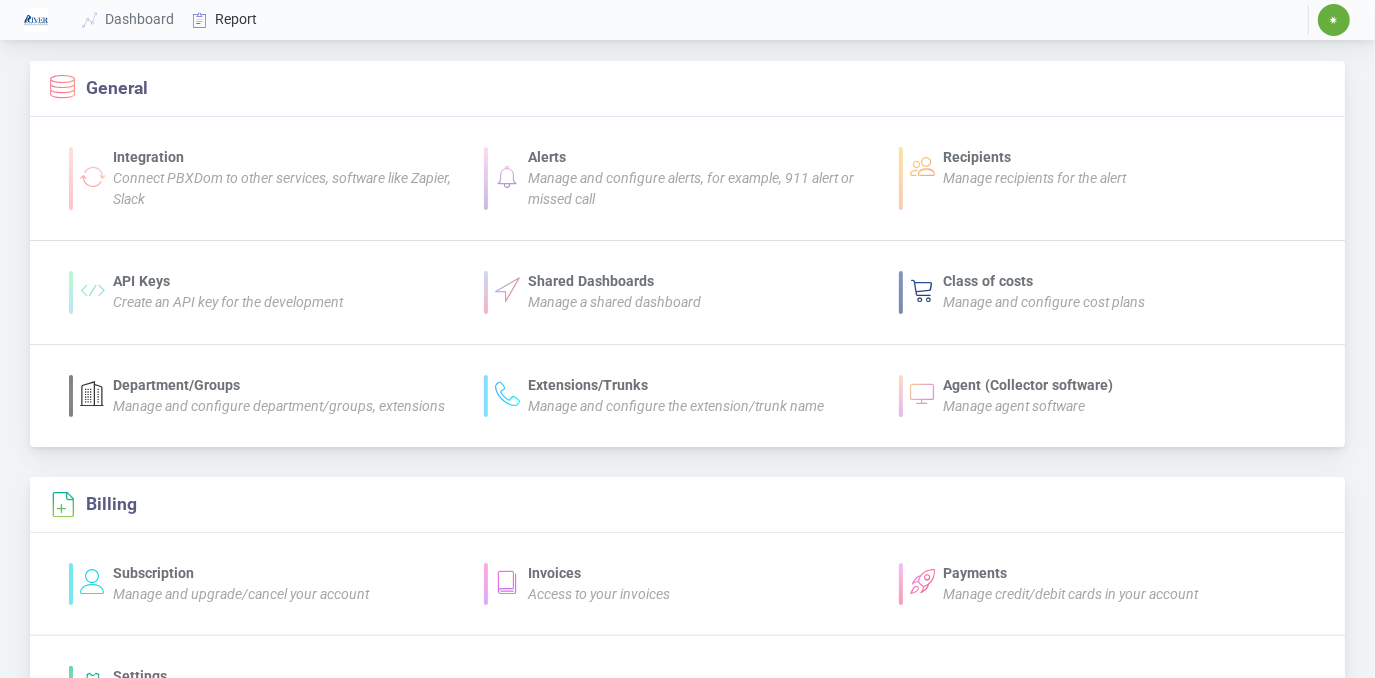 click on "Report" at bounding box center (225, 19) 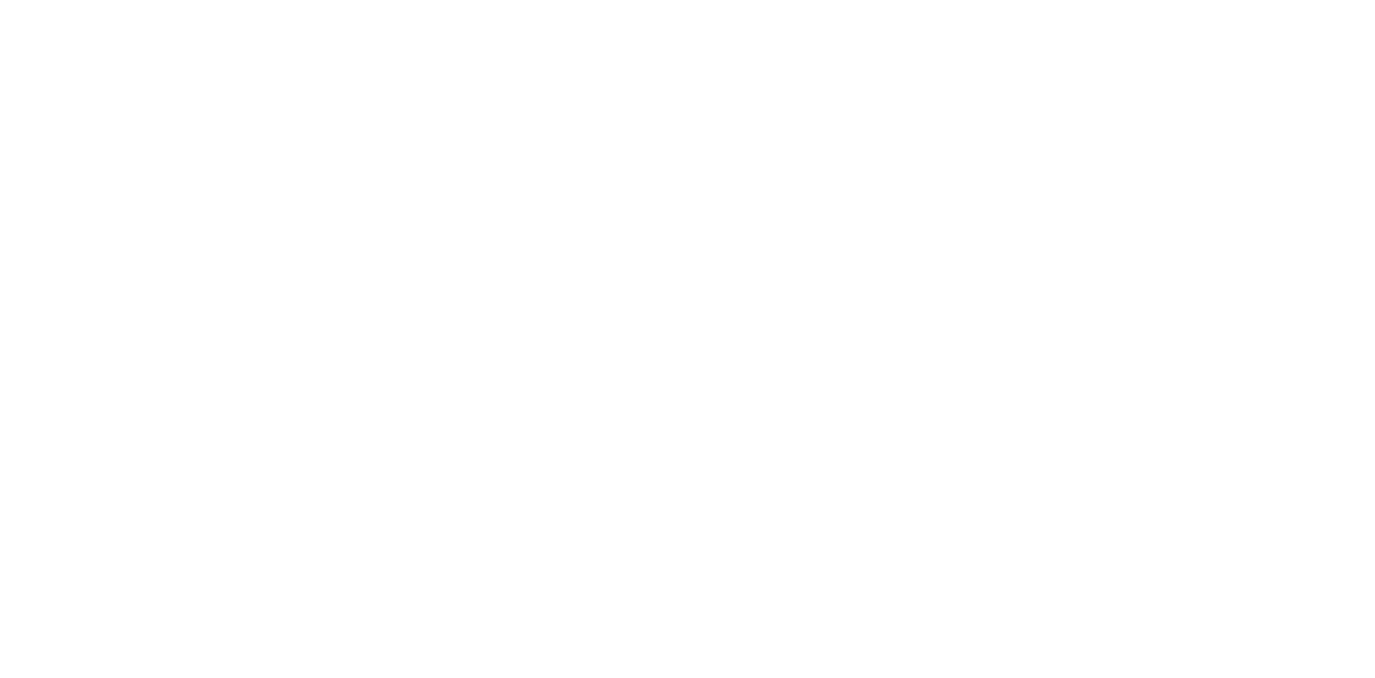 click on "Loading..." at bounding box center [687, 339] 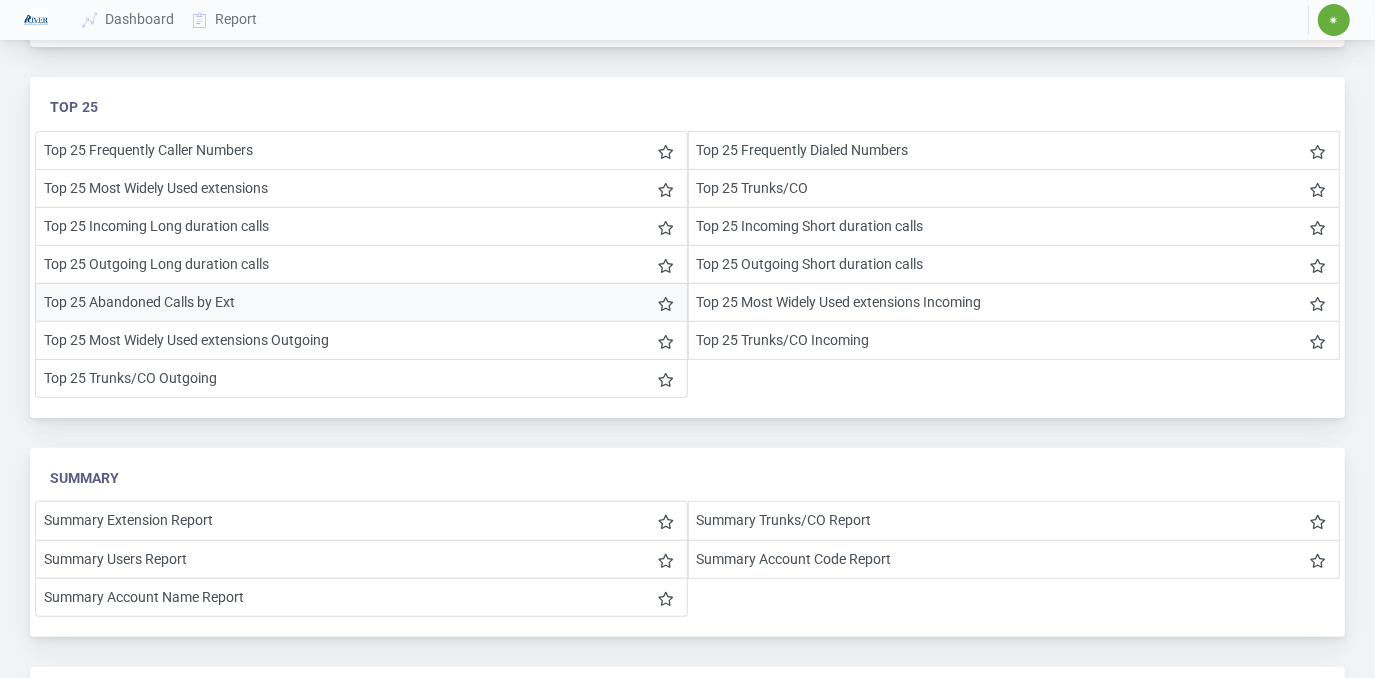 scroll, scrollTop: 0, scrollLeft: 0, axis: both 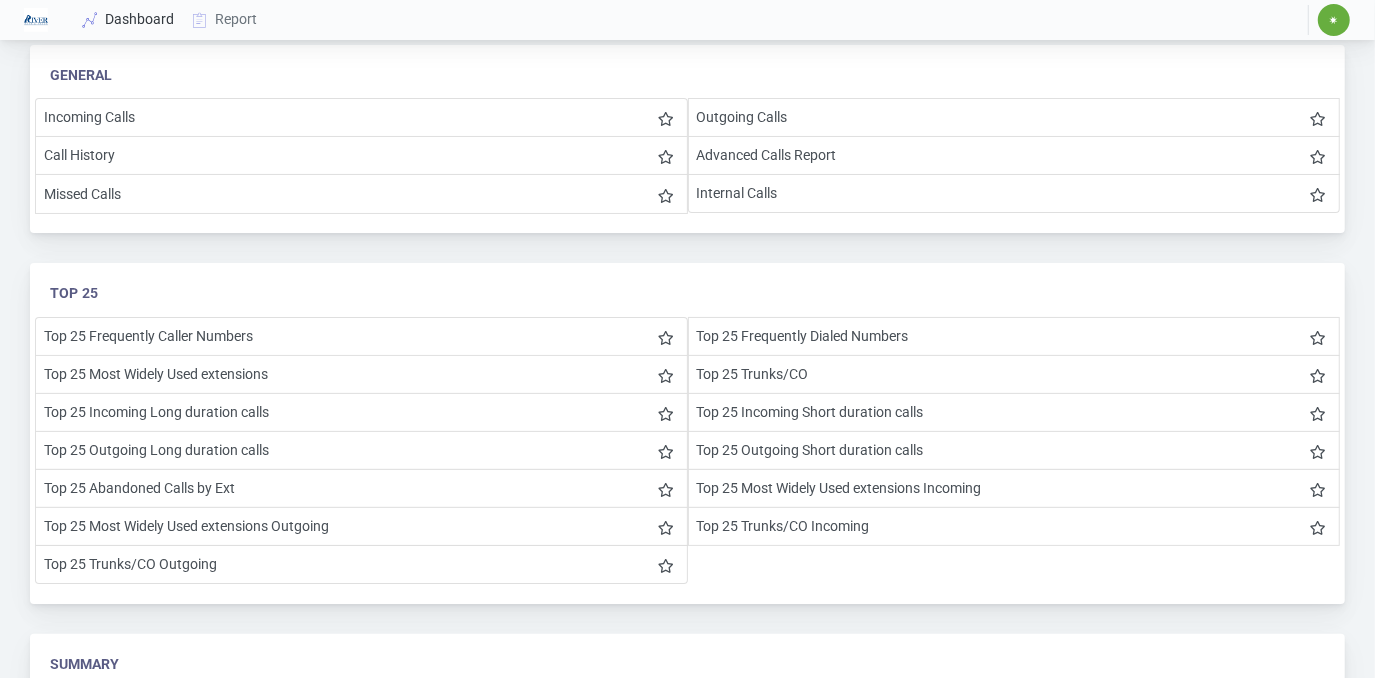 click on "Dashboard" at bounding box center (129, 19) 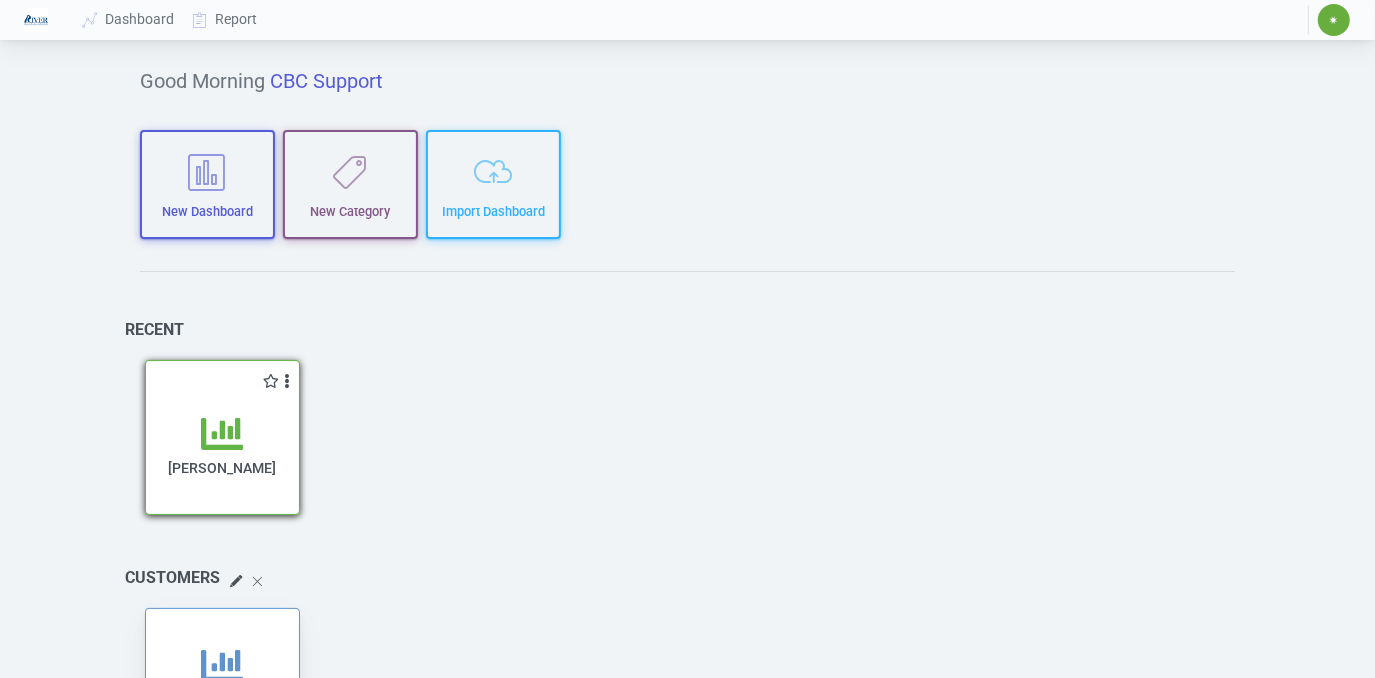 click on "[PERSON_NAME]" at bounding box center [222, 453] 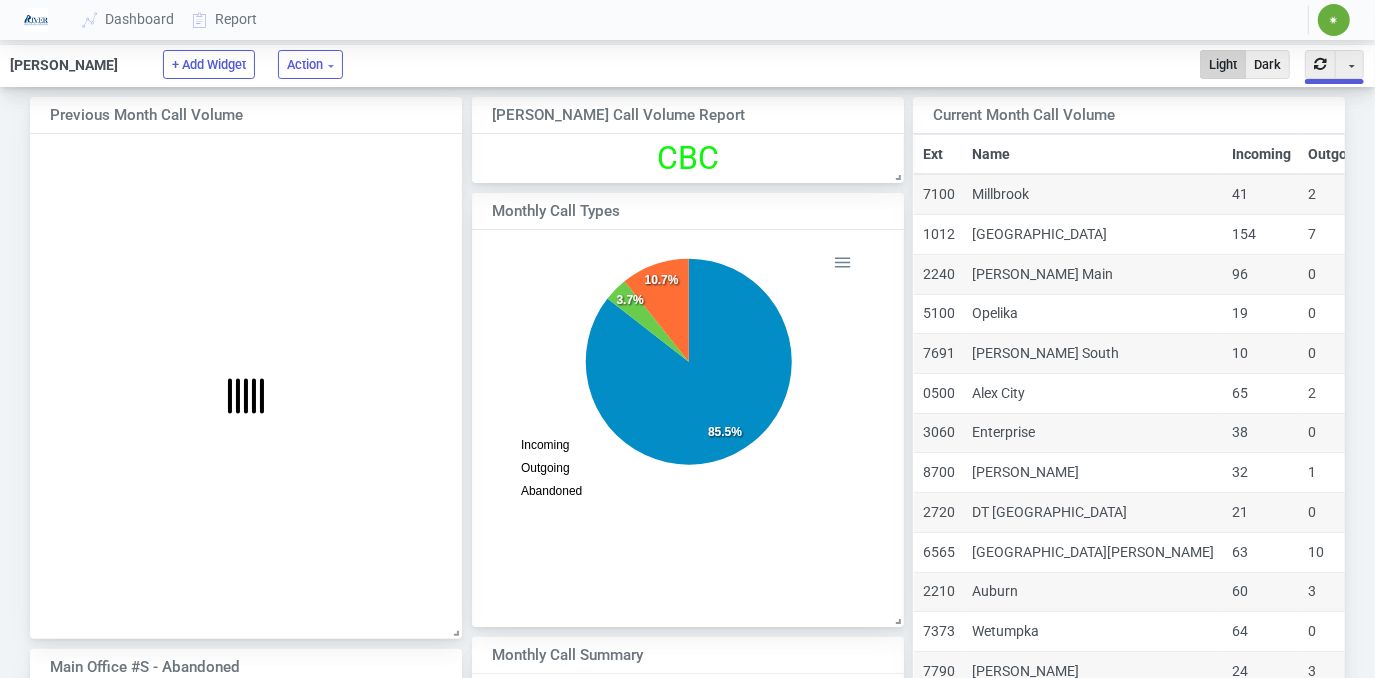 scroll, scrollTop: 14, scrollLeft: 15, axis: both 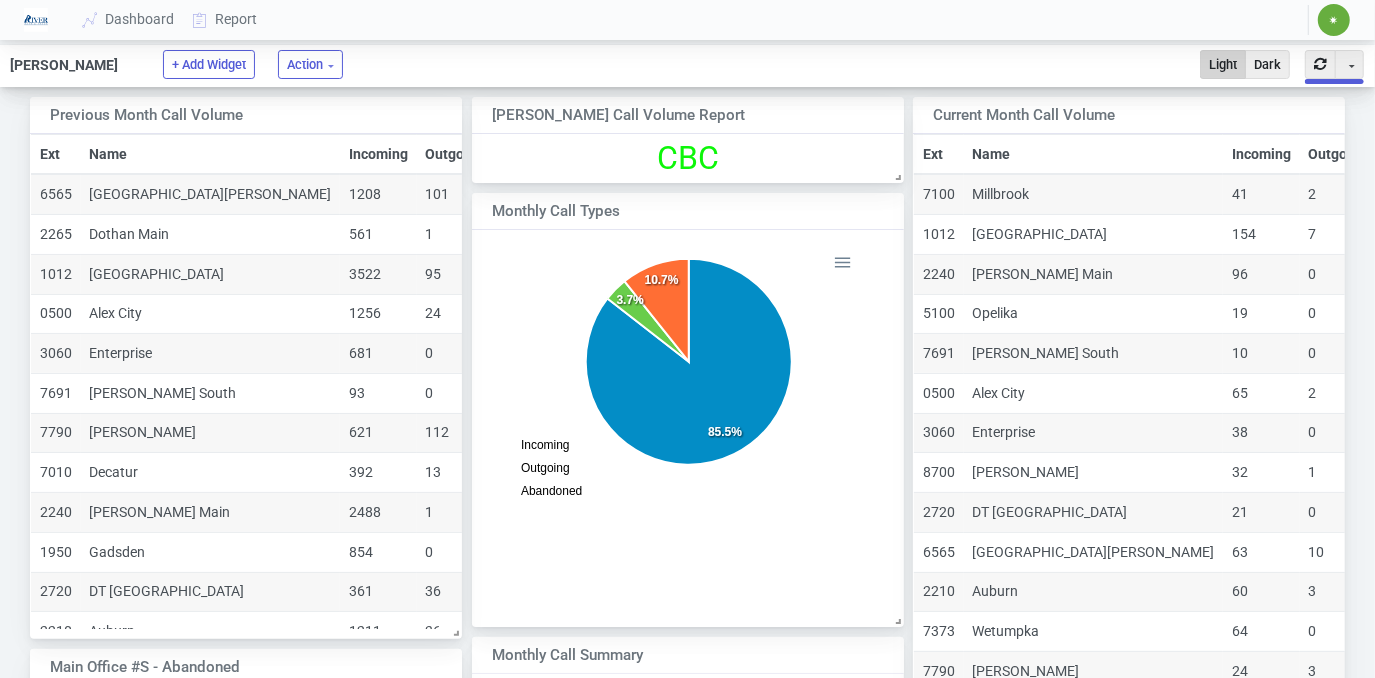 click on "✷" at bounding box center (1334, 20) 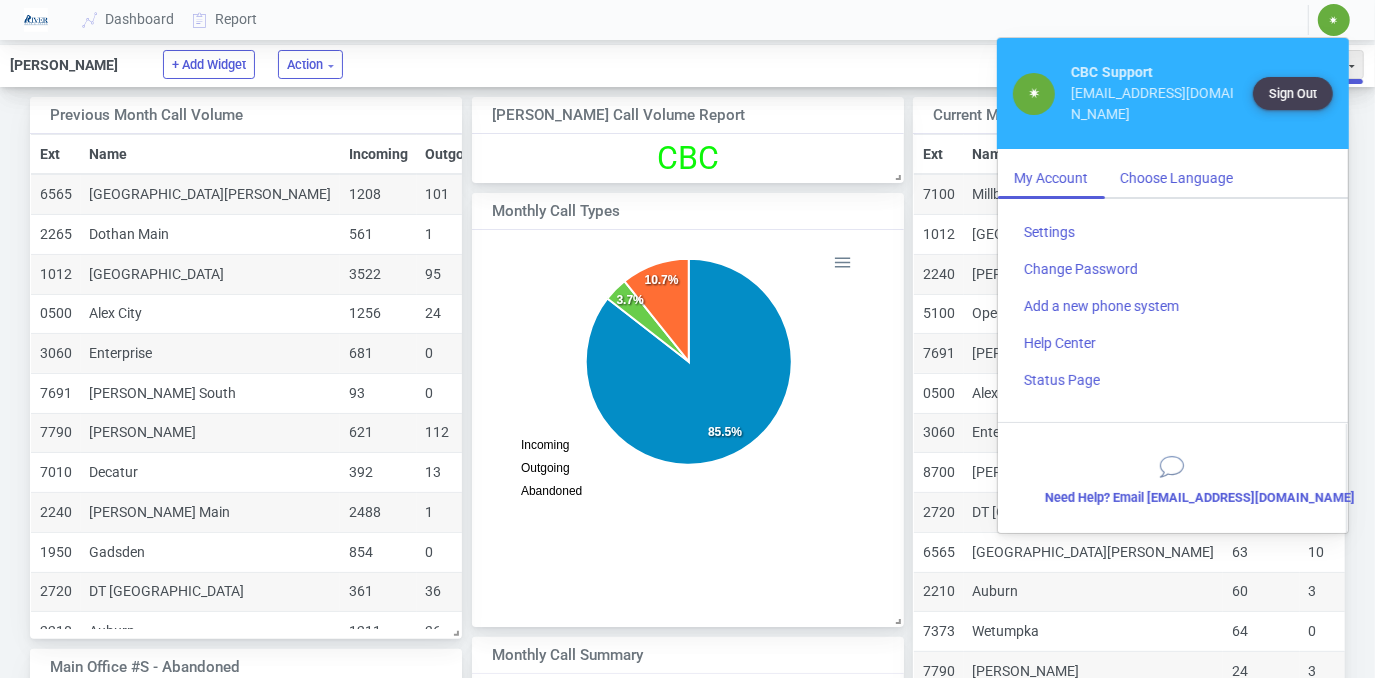 click on "Choose Language" at bounding box center [1176, 178] 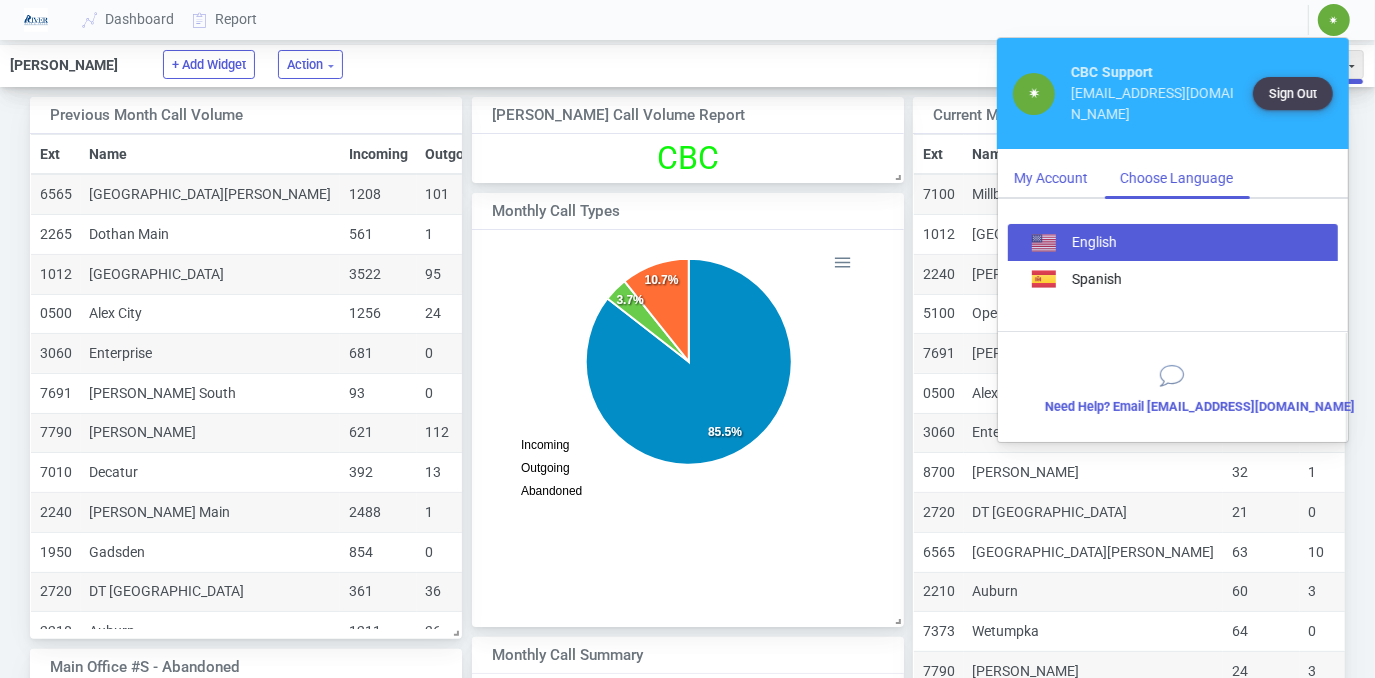 click on "My Account" at bounding box center [1051, 178] 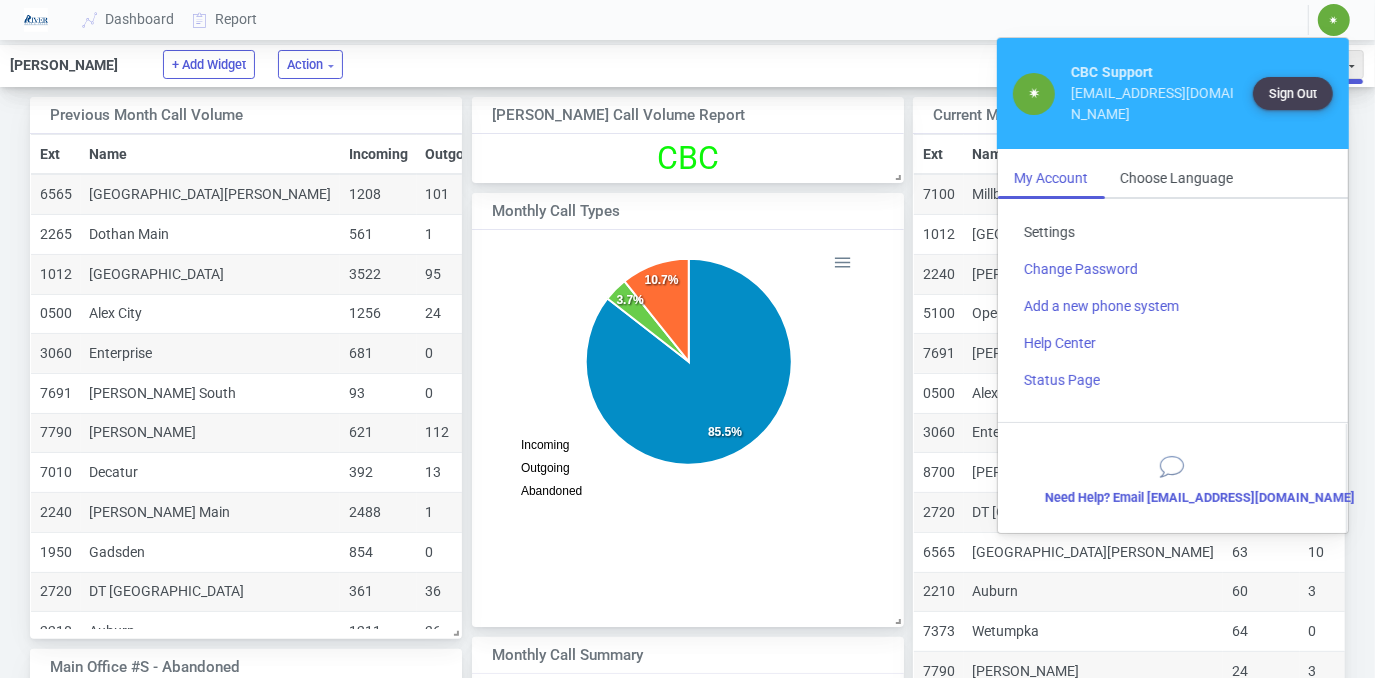 click on "Settings" at bounding box center (1173, 232) 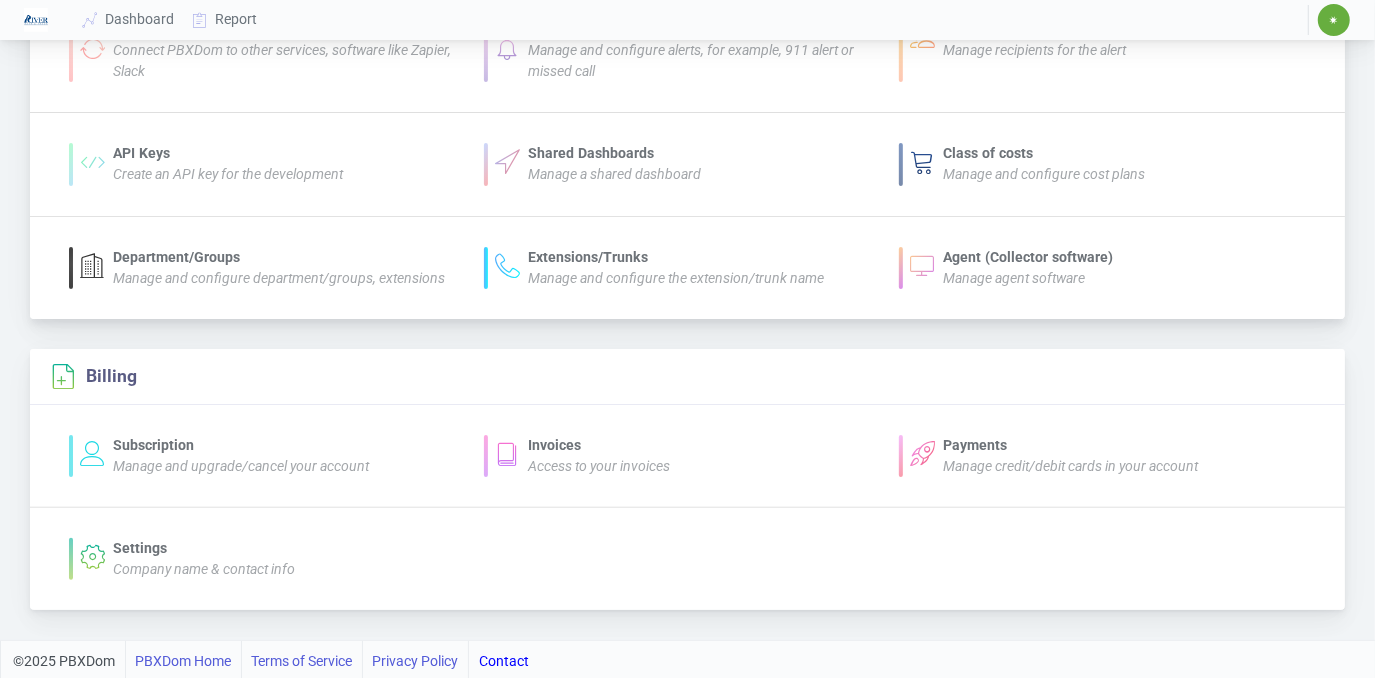 scroll, scrollTop: 0, scrollLeft: 0, axis: both 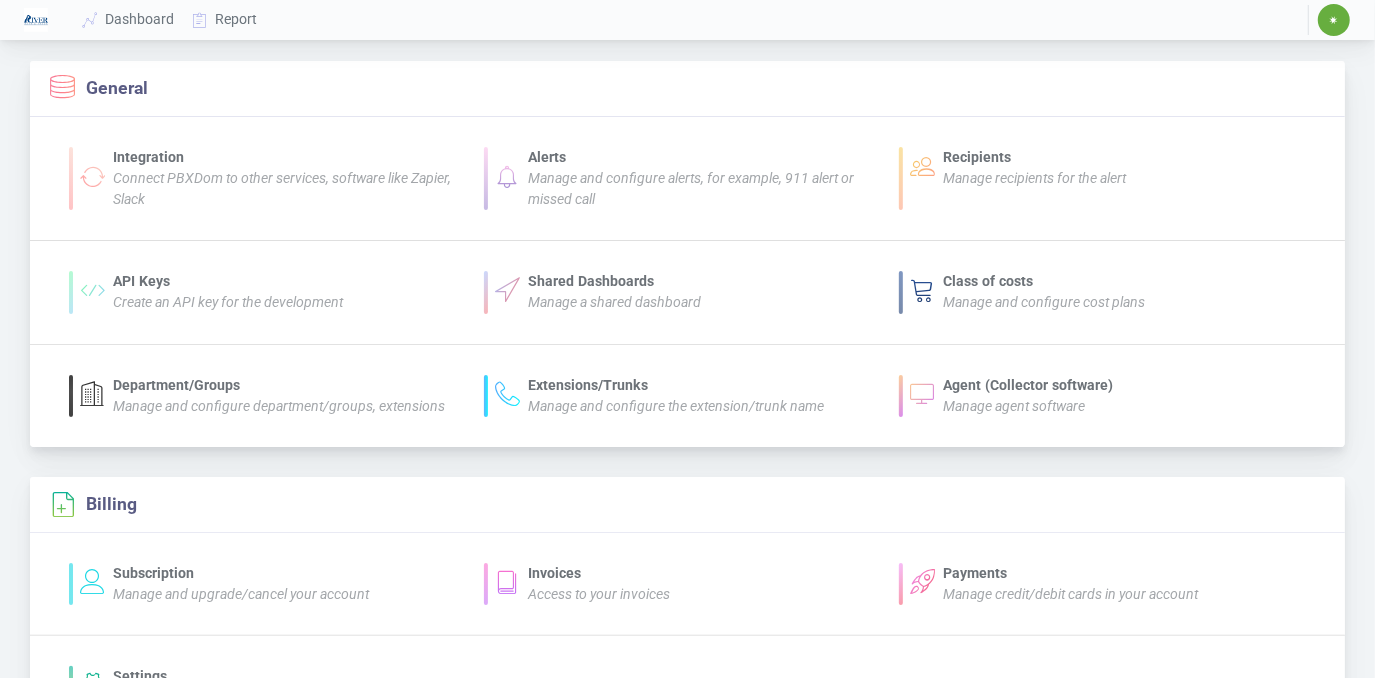 click on "Department/Groups Manage and configure department/groups, extensions Extensions/Trunks Manage and configure the extension/trunk name Agent (Collector software) Manage agent software" at bounding box center [687, 395] 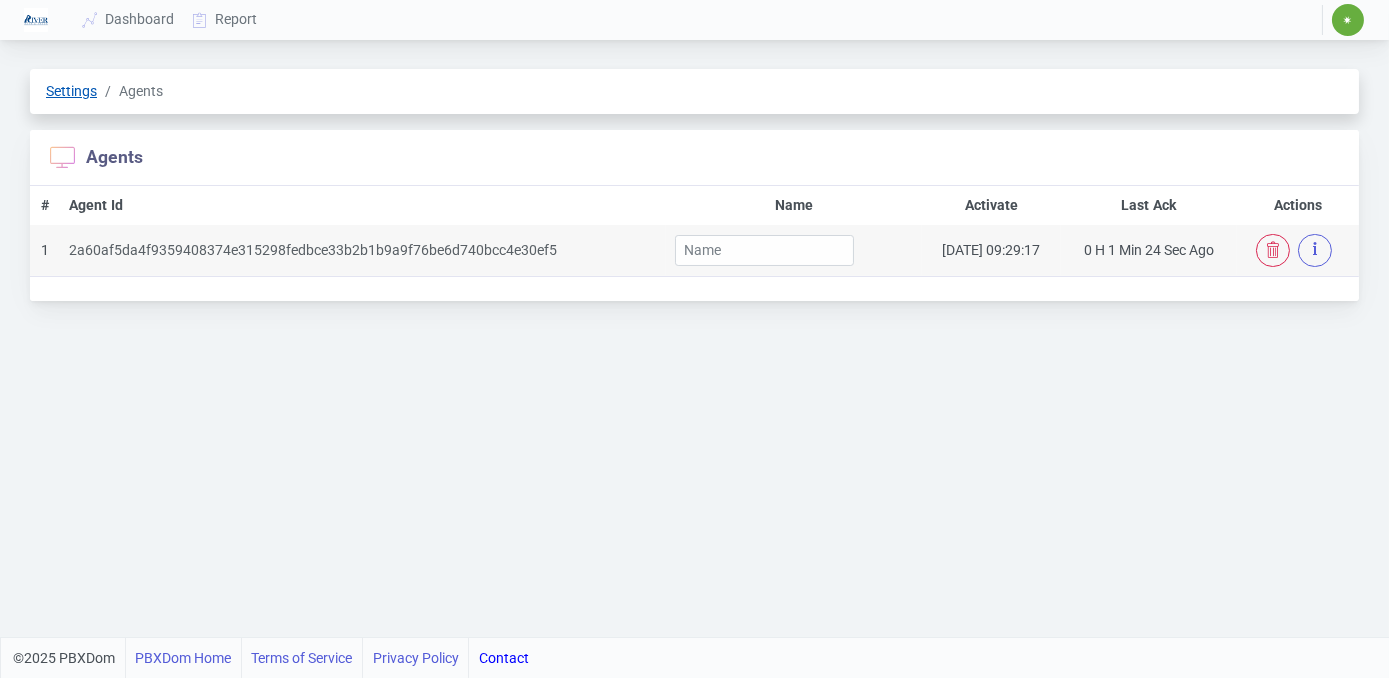 click on "Settings" at bounding box center (71, 91) 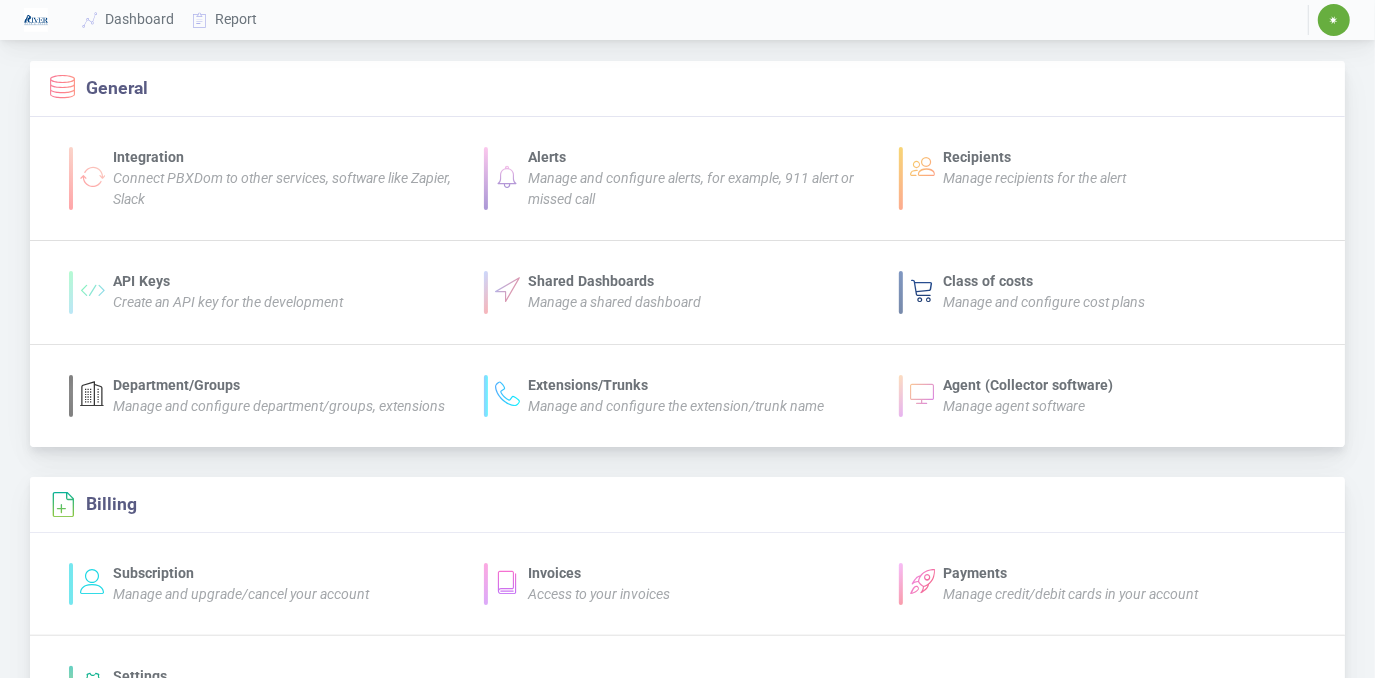 click on "Integration" at bounding box center [289, 157] 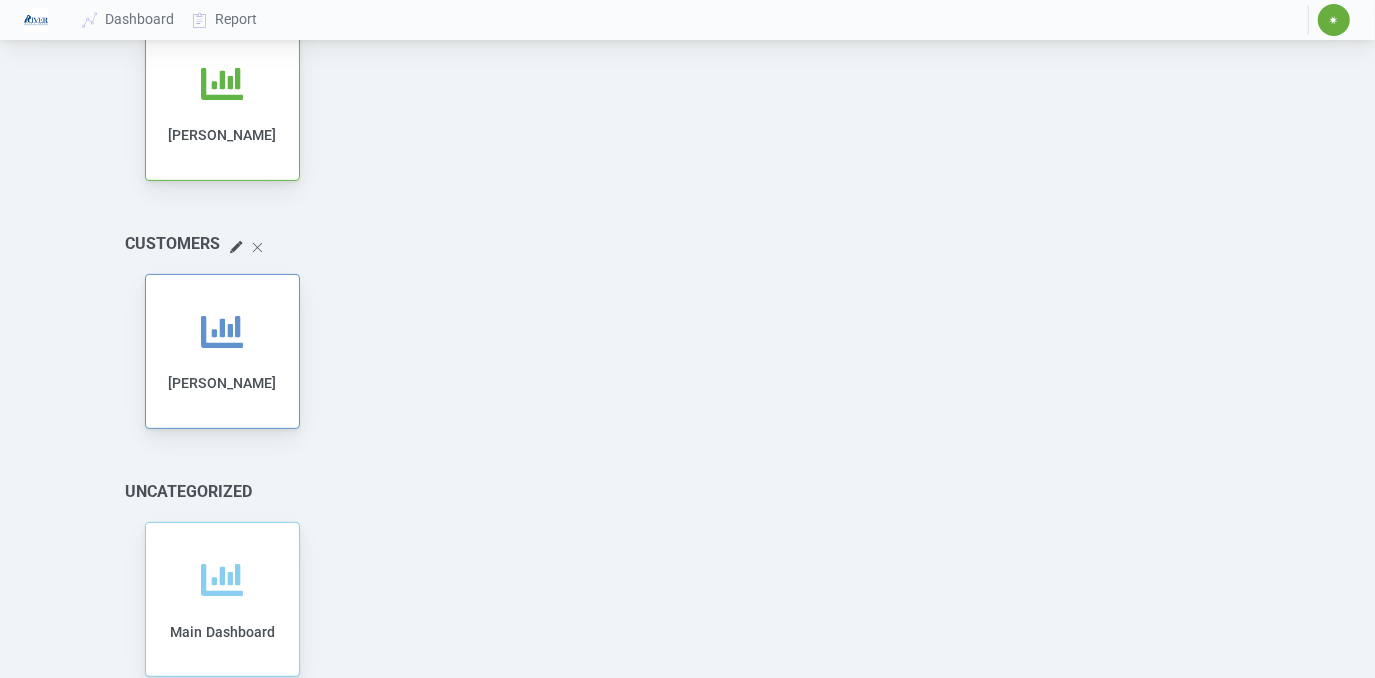 scroll, scrollTop: 0, scrollLeft: 0, axis: both 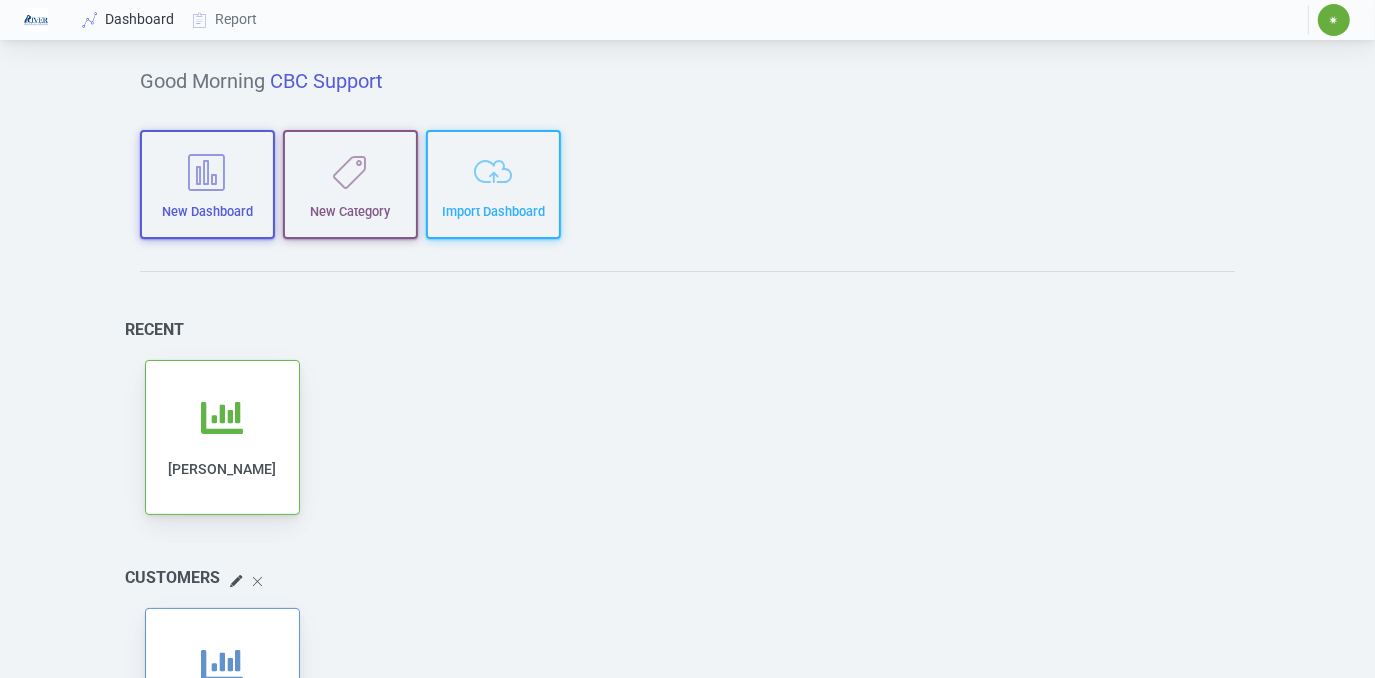 click on "Dashboard" at bounding box center [129, 19] 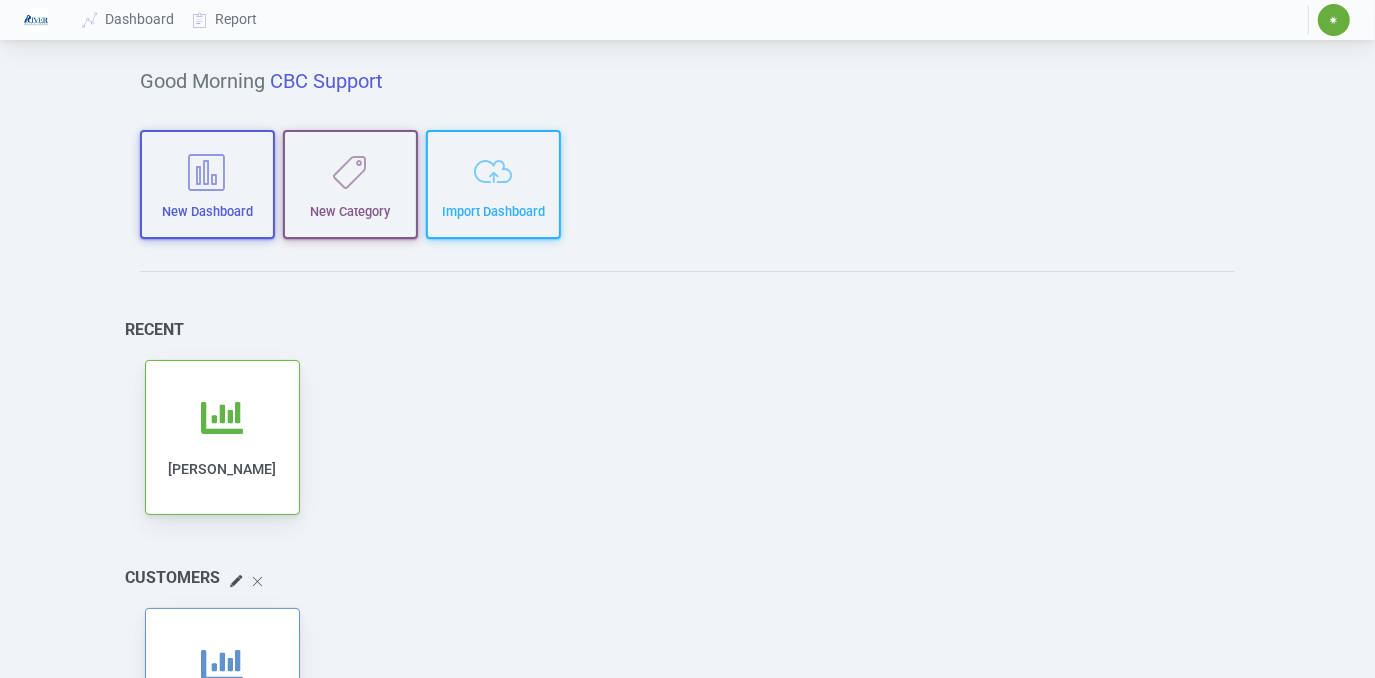 click at bounding box center [36, 20] 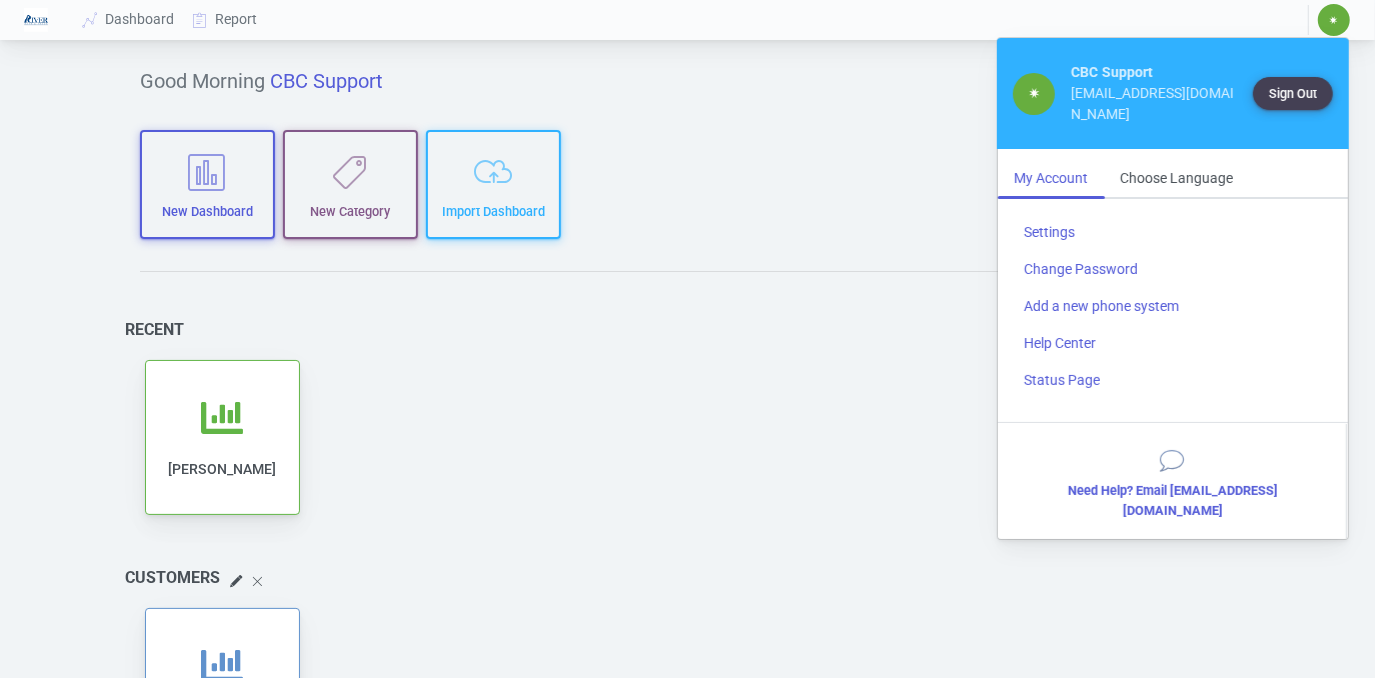 click on "Good Morning   CBC Support     New Dashboard   New Category   Import Dashboard Recent   Add to category Remove from category Edit Clone Export Delete Share [PERSON_NAME] Customers   Add to category Remove from category Edit Clone Export Delete Share [PERSON_NAME] Uncategorized   Add to category Remove from category Edit Clone Export Delete Share Main Dashboard" at bounding box center (687, 554) 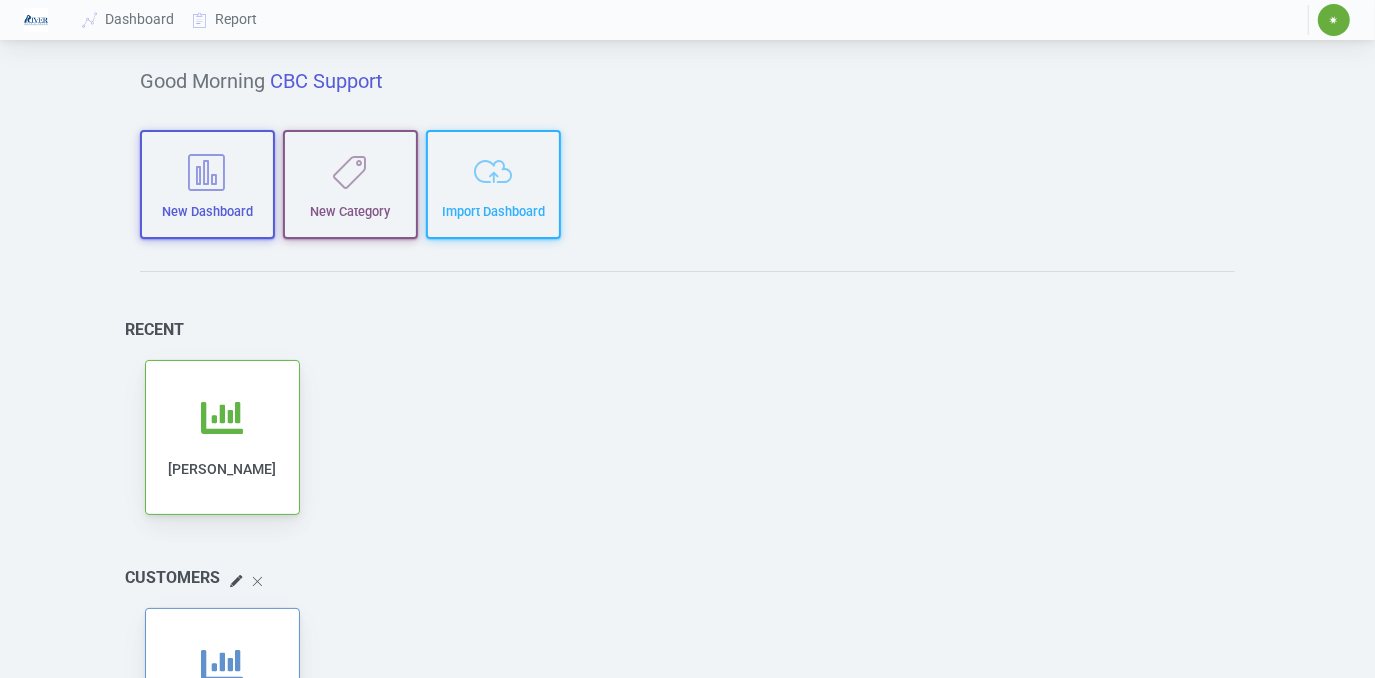 click on "✷" at bounding box center (1334, 20) 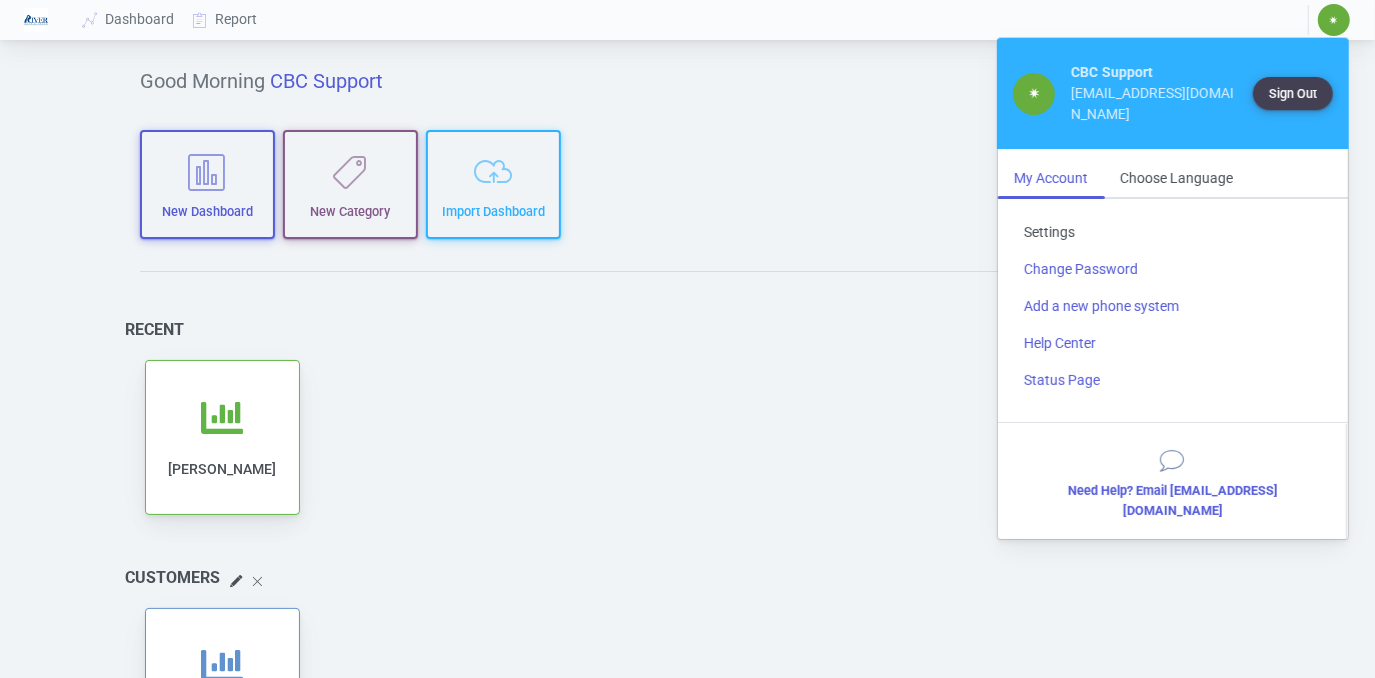 click on "Settings" at bounding box center [1173, 232] 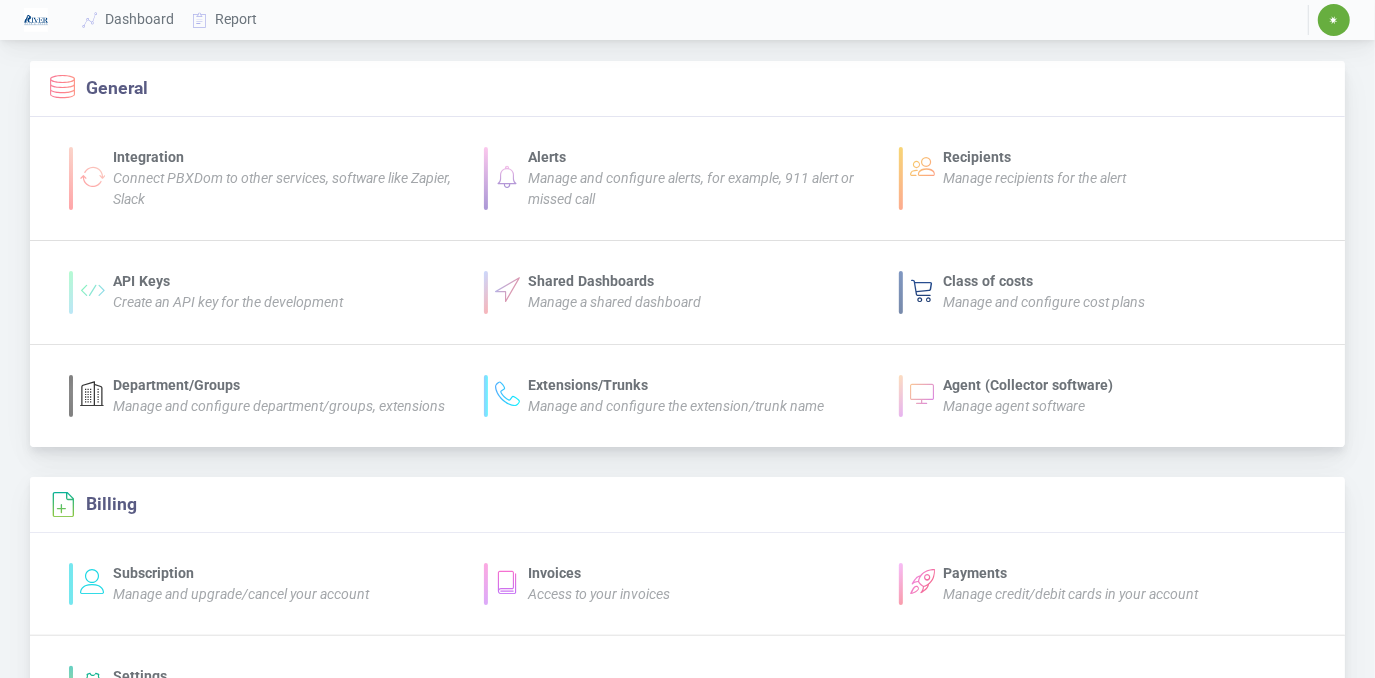 click on "Integration" at bounding box center [289, 157] 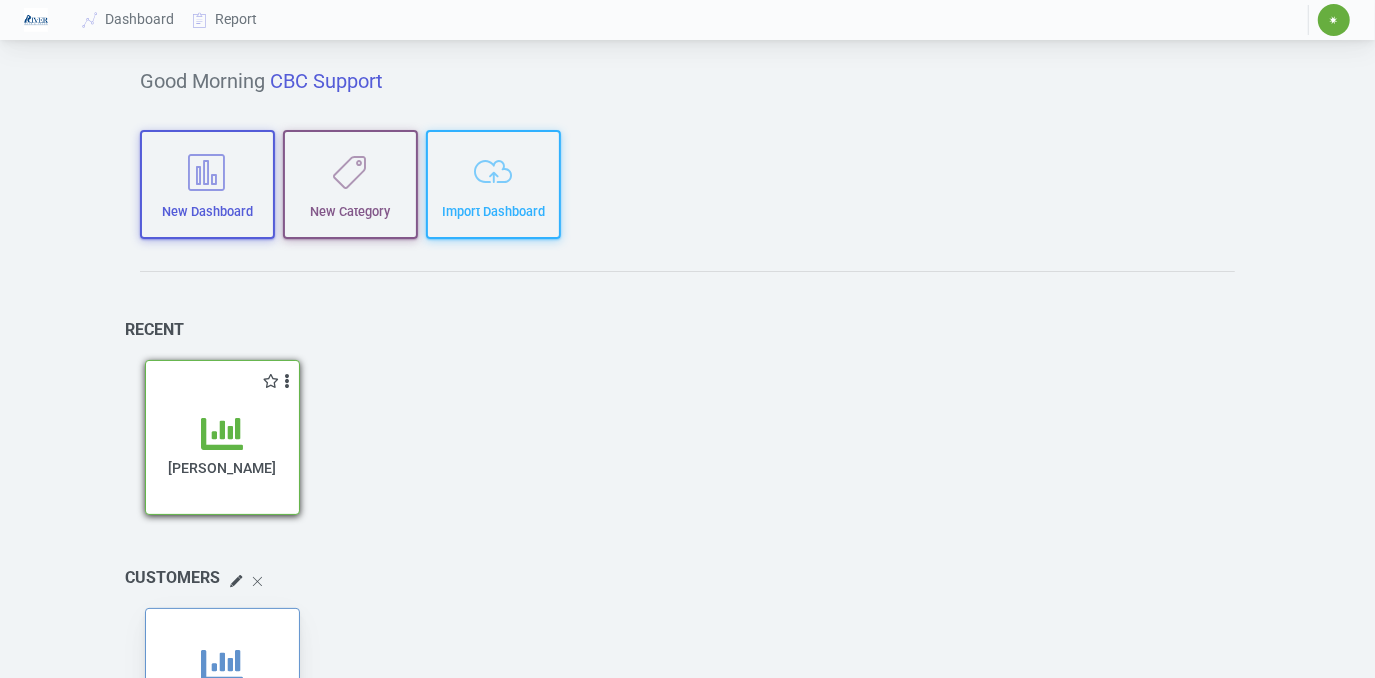 click at bounding box center (223, 434) 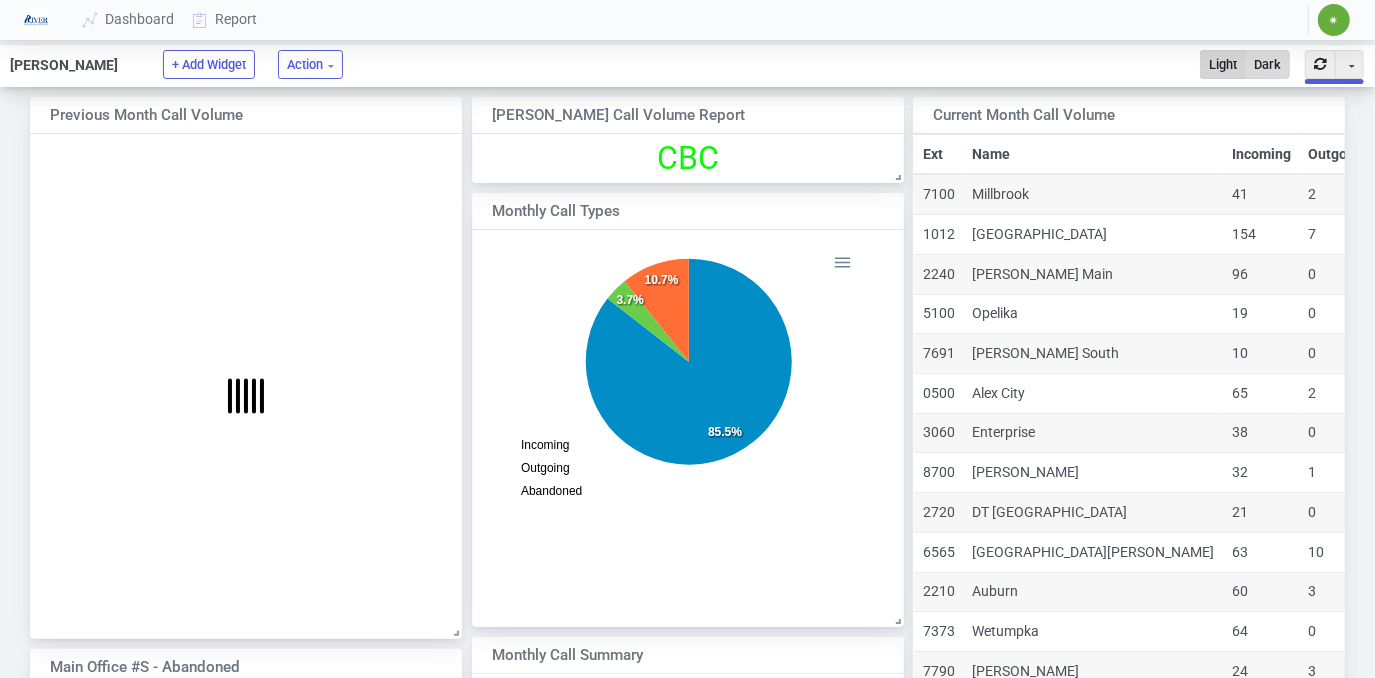 scroll, scrollTop: 14, scrollLeft: 15, axis: both 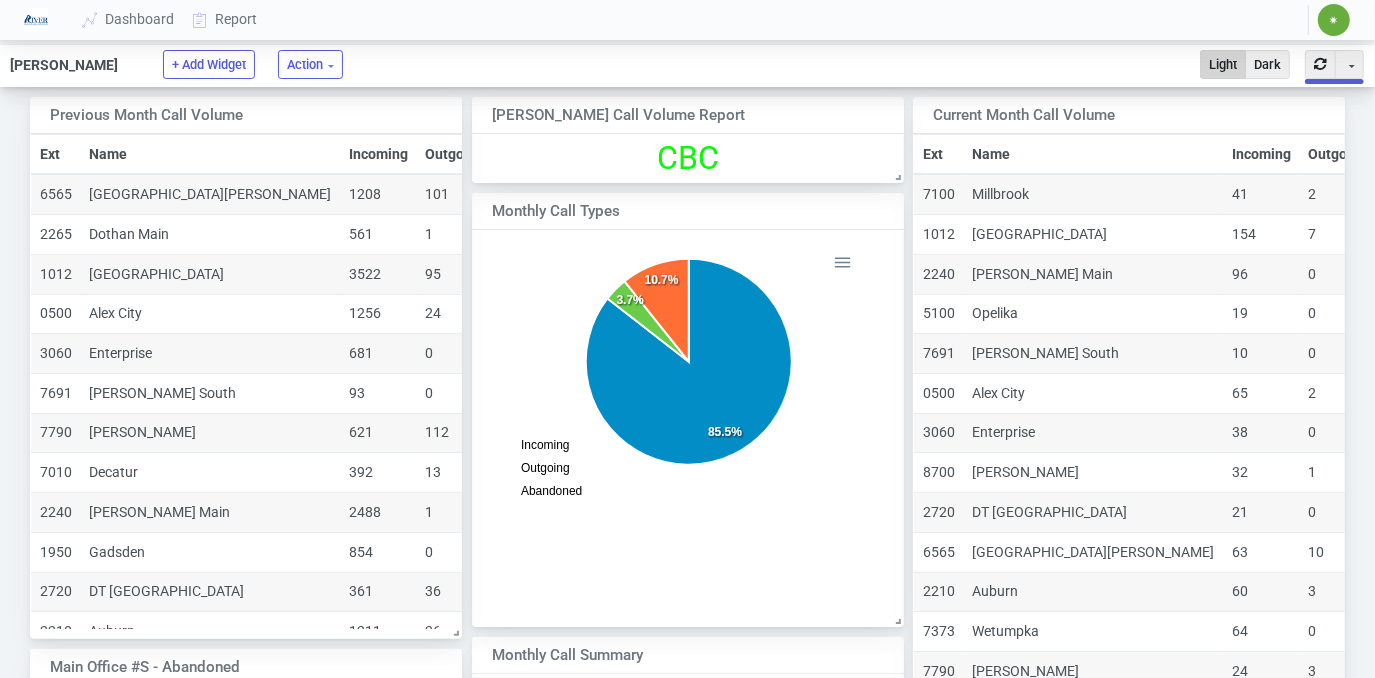 click on "✷" at bounding box center (1334, 20) 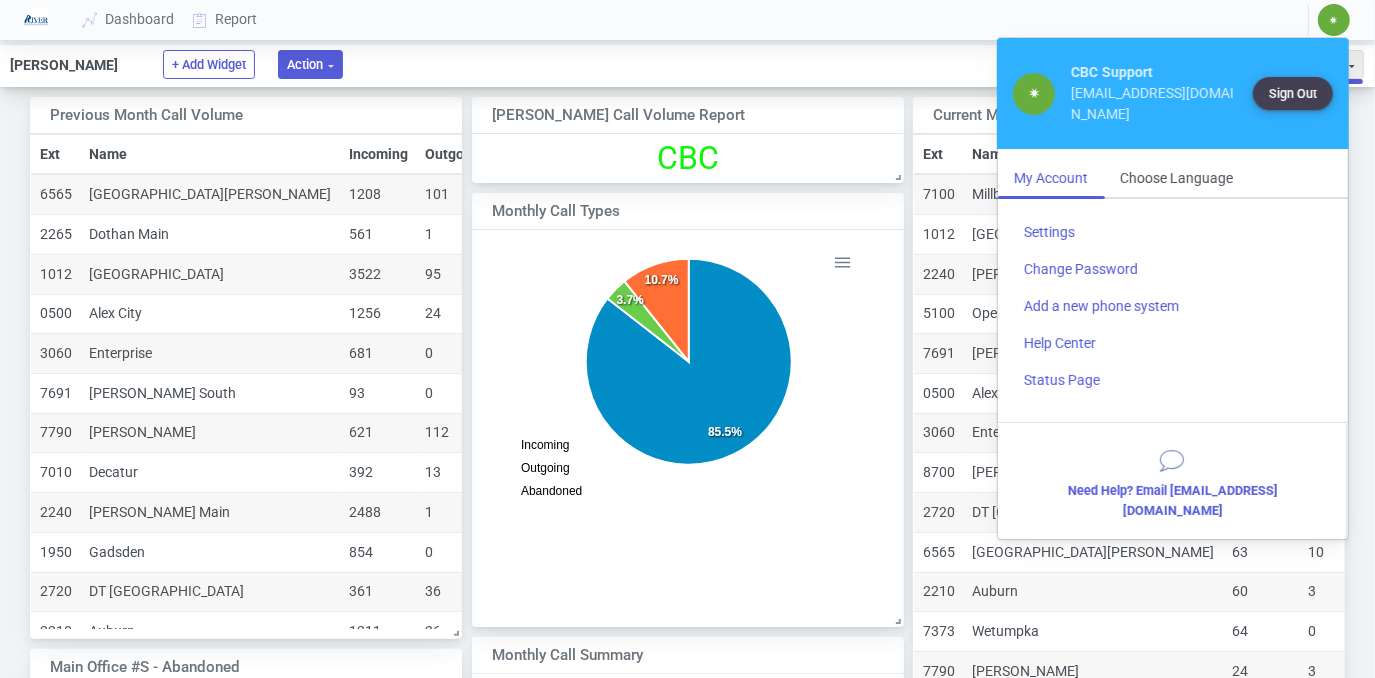 click on "Action" at bounding box center [310, 64] 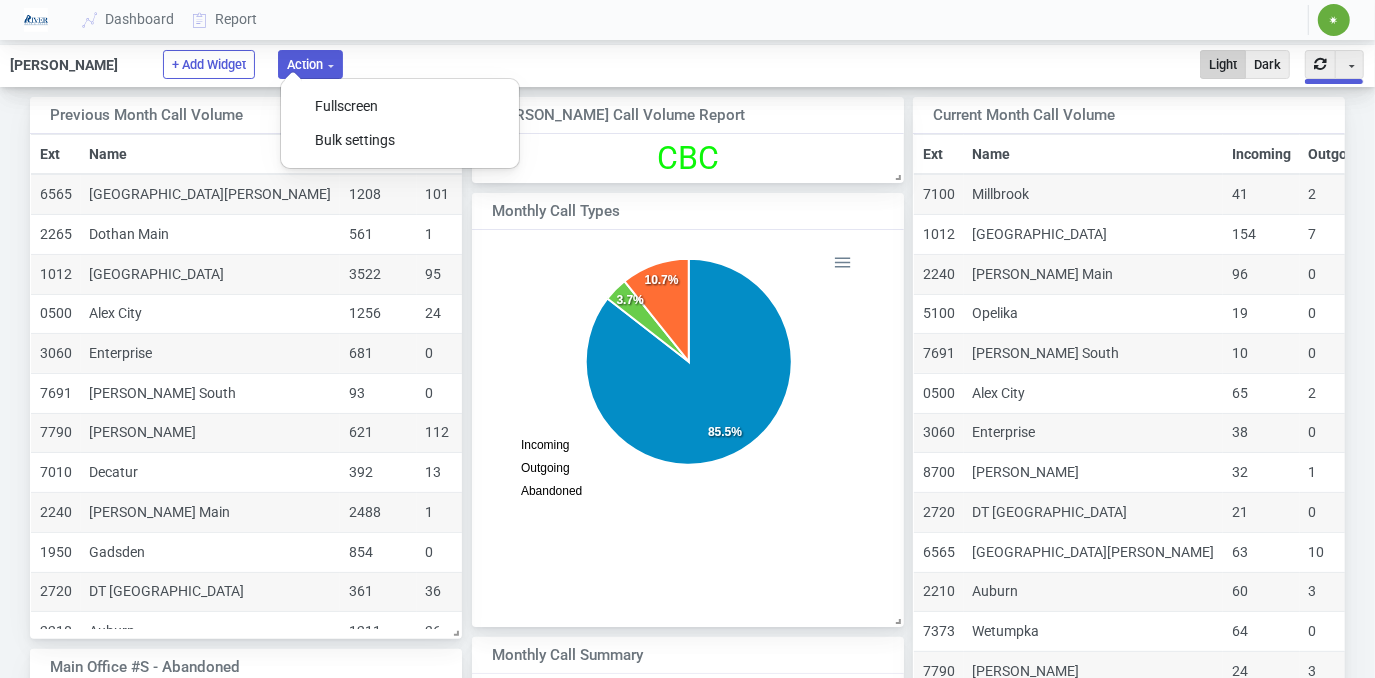 click on "[PERSON_NAME] + Add Widget Action Fullscreen Bulk settings Light Dark Toggle Dropdown Auto refresh   Refresh interval 1 minute     2 minutes     5 minutes     15 minutes     30 minutes     60 minutes" at bounding box center (687, 66) 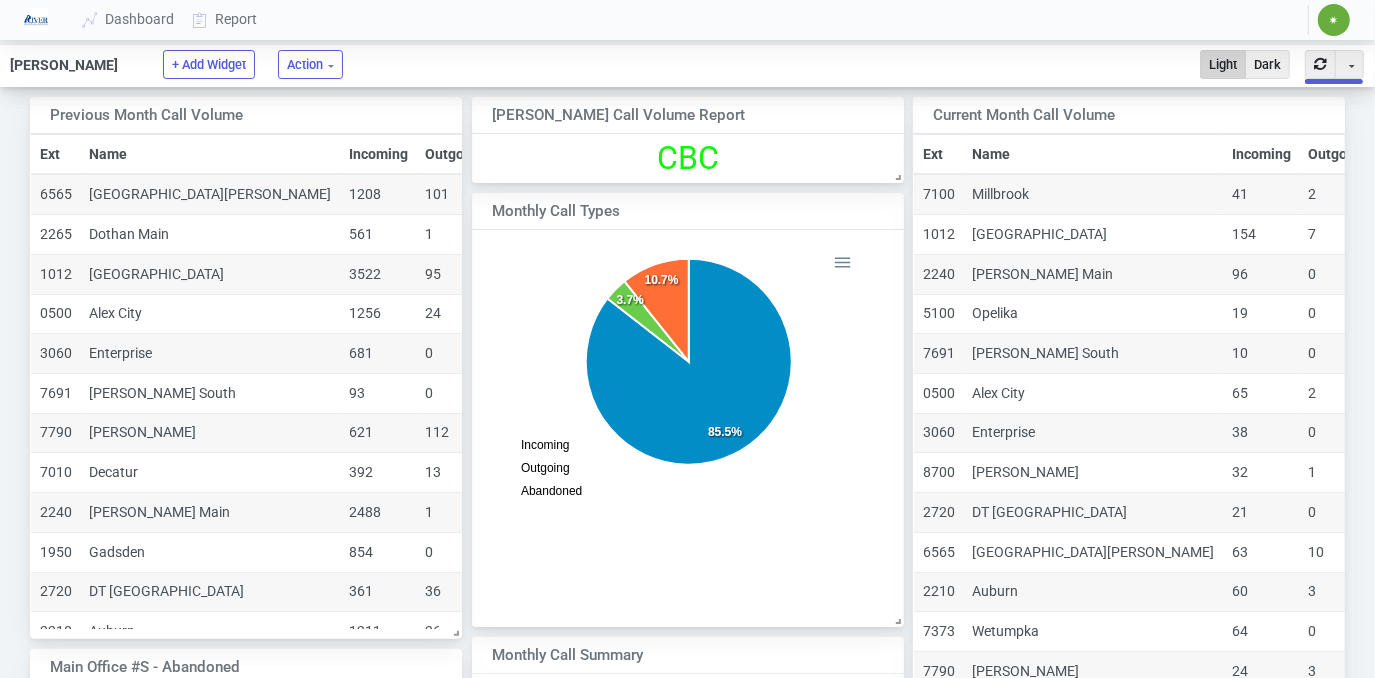 click on "✷" at bounding box center (1334, 20) 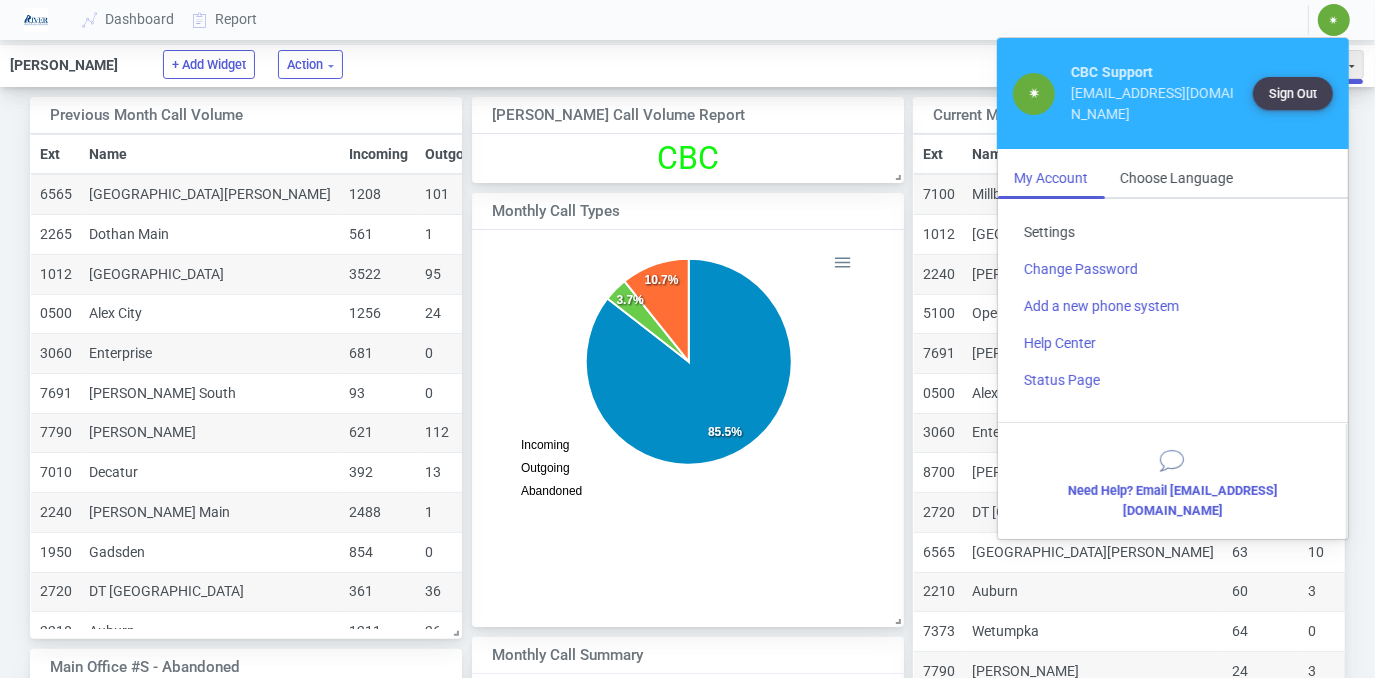 click on "Settings" at bounding box center [1173, 232] 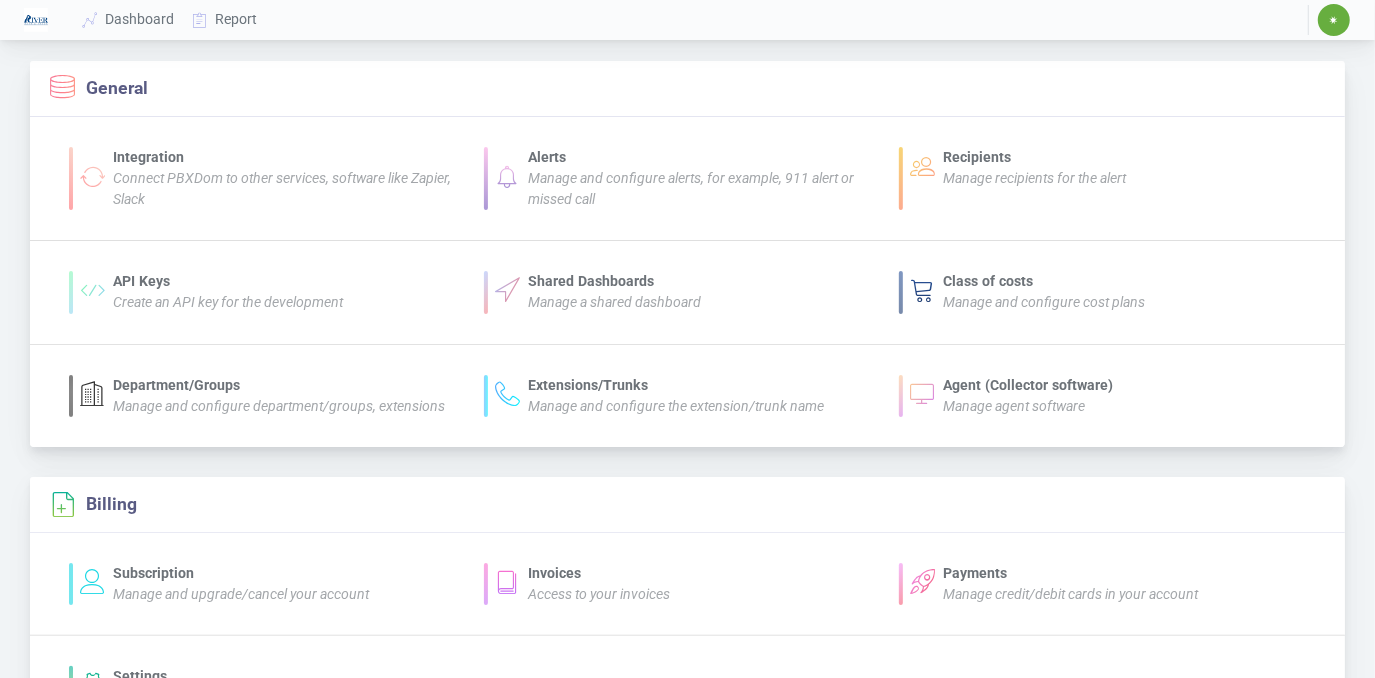 click on "Alerts" at bounding box center [704, 157] 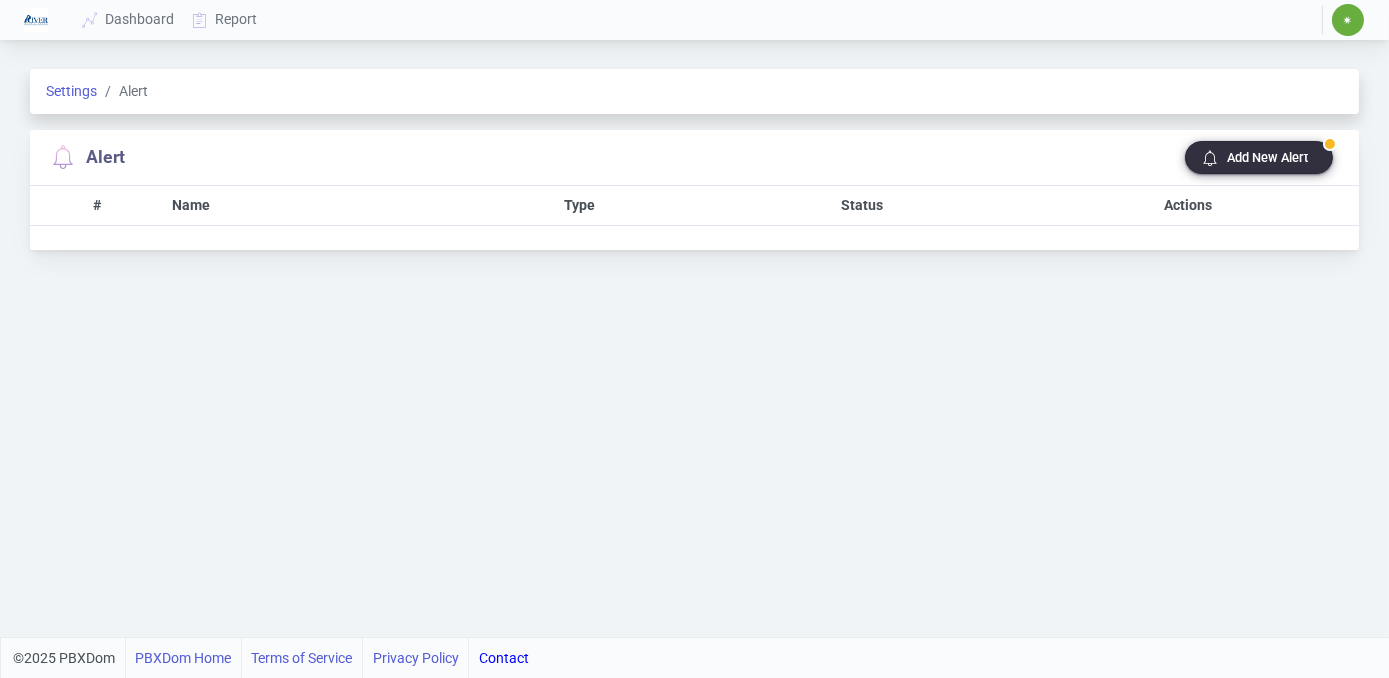 click on "Badge Add New Alert" at bounding box center [1259, 157] 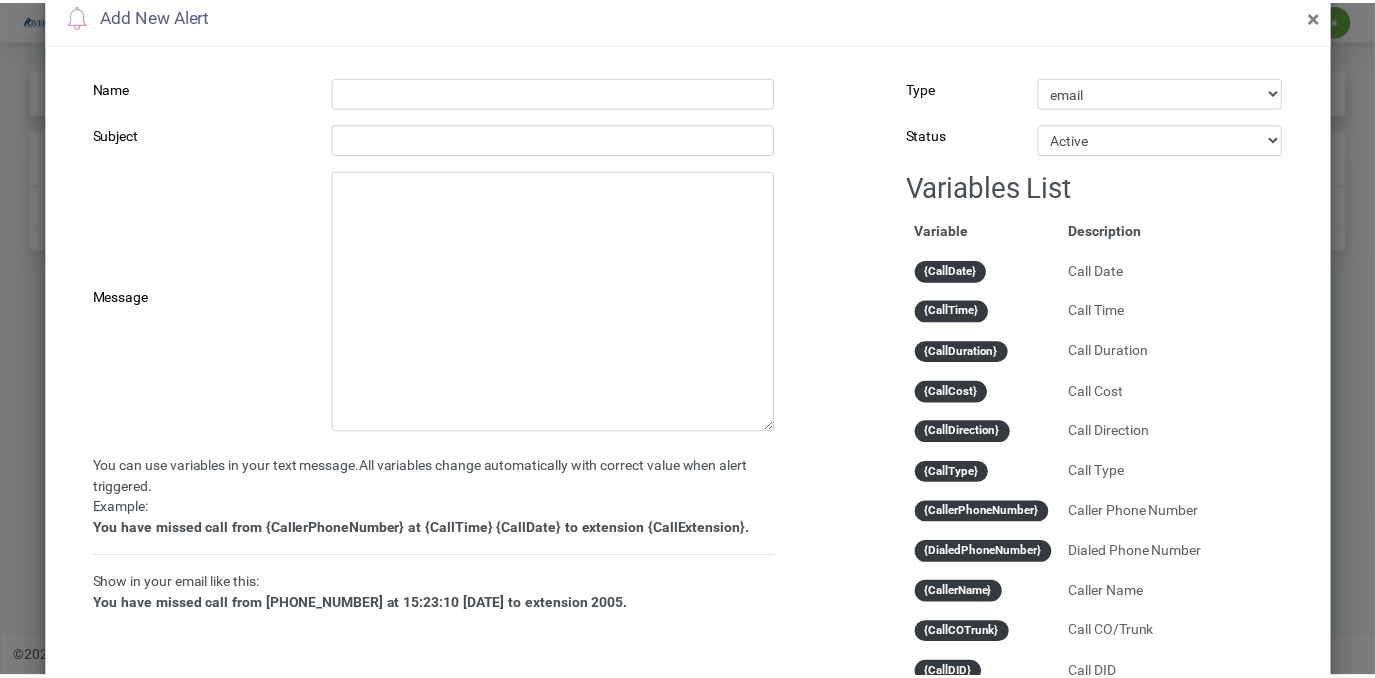 scroll, scrollTop: 0, scrollLeft: 0, axis: both 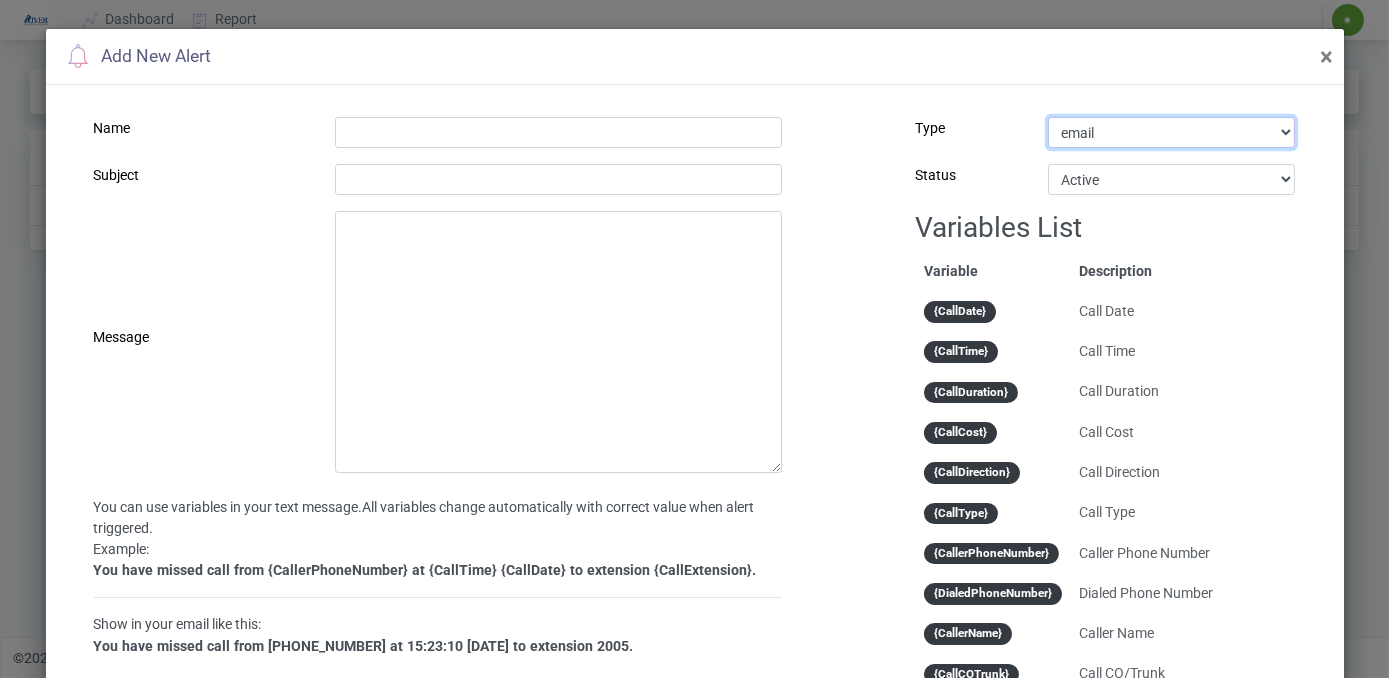 click on "Select email Web App Notification Webhook Slack" at bounding box center (1171, 132) 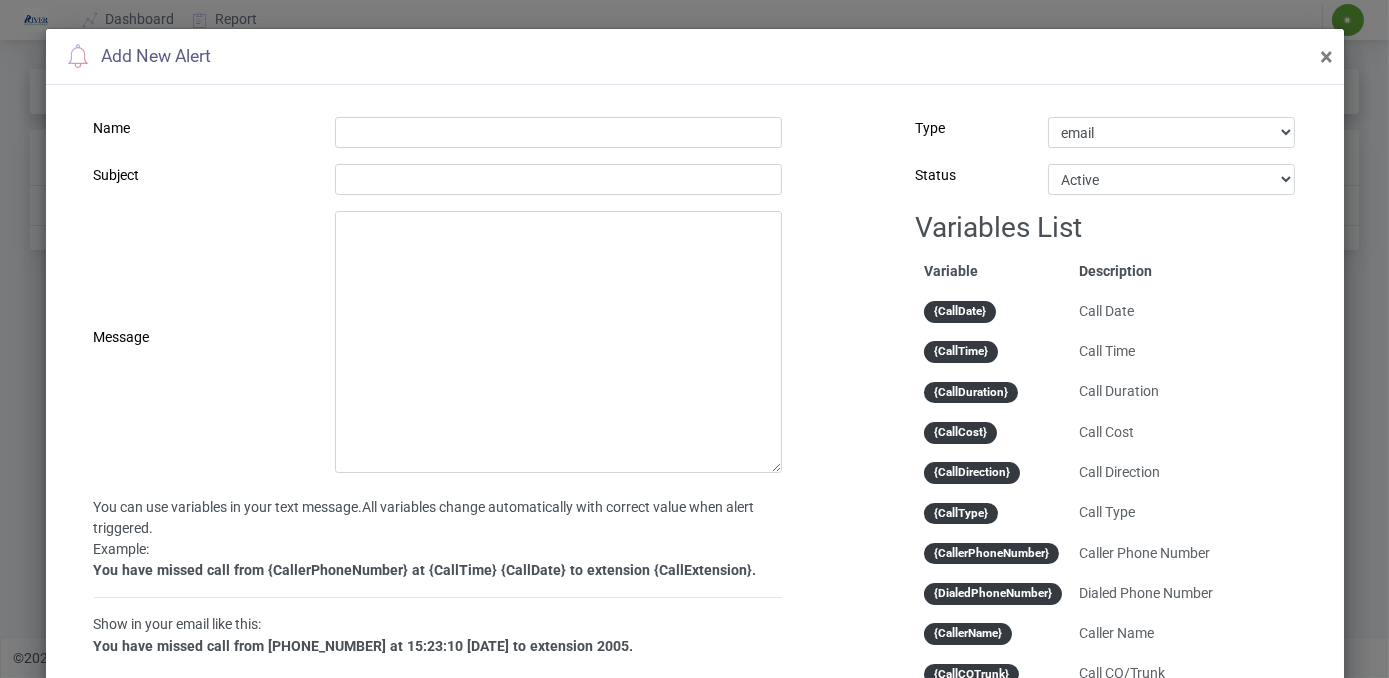 click on "Name Subject Message You can use variables in your text message.All variables change automatically with correct value when alert triggered.   Example:   You have missed call from {CallerPhoneNumber} at {CallTime} {CallDate} to extension {CallExtension}. Show in your email like this:   You have missed call from [PHONE_NUMBER] at 15:23:10 [DATE] to extension 2005.   Type Select email Web App Notification Webhook Slack Status Select Active InActive Variables List Variable Description {CallDate} Call Date {CallTime} Call Time {CallDuration} Call Duration {CallCost} Call Cost {CallDirection} Call Direction {CallType} Call Type {CallerPhoneNumber} Caller Phone Number {DialedPhoneNumber} Dialed Phone Number {CallerName} Caller Name {CallCOTrunk} Call CO/Trunk {CallDID} Call DID {CallDNIS} Call DNIS {CallAccountCode} Call Account Code {CallExtension} Call Extension {CallRingTime} Call Ring Time {CallPBXIdentity} Call PBX Identity {AlertBody} Alert Message Body After Process" at bounding box center (695, 548) 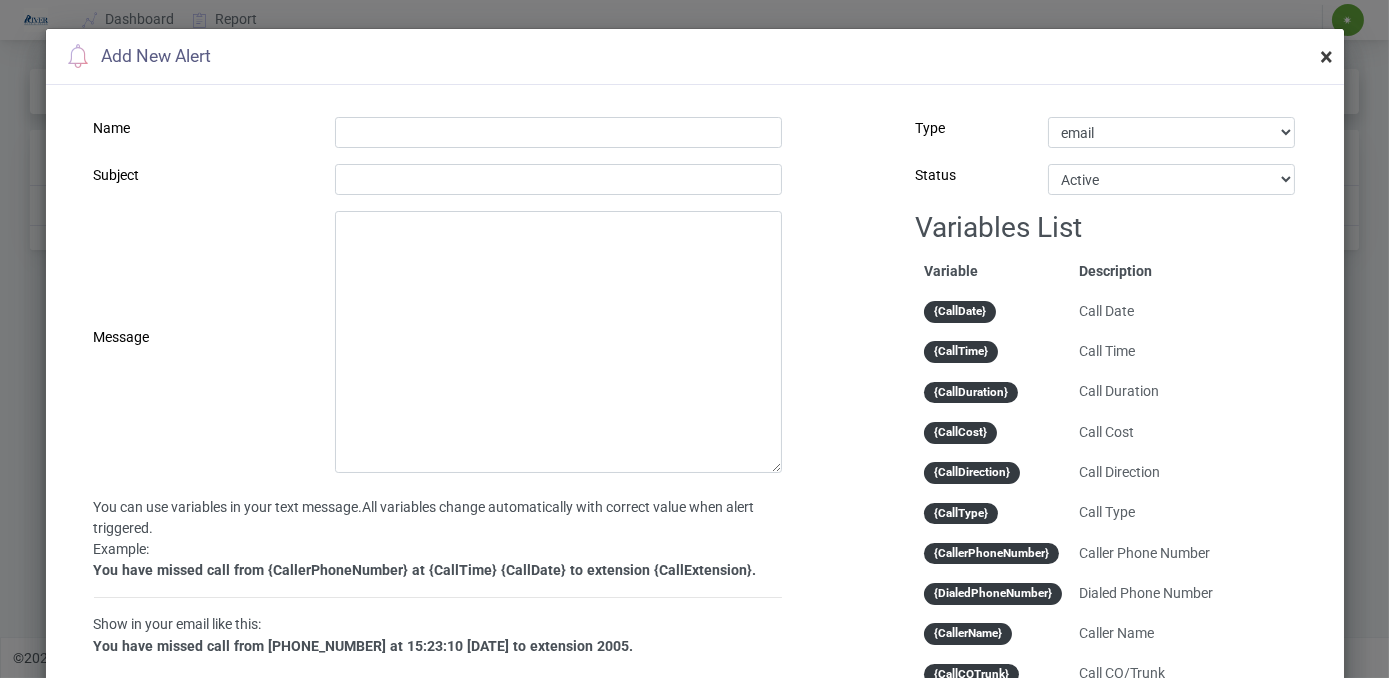 click on "×" at bounding box center (1327, 57) 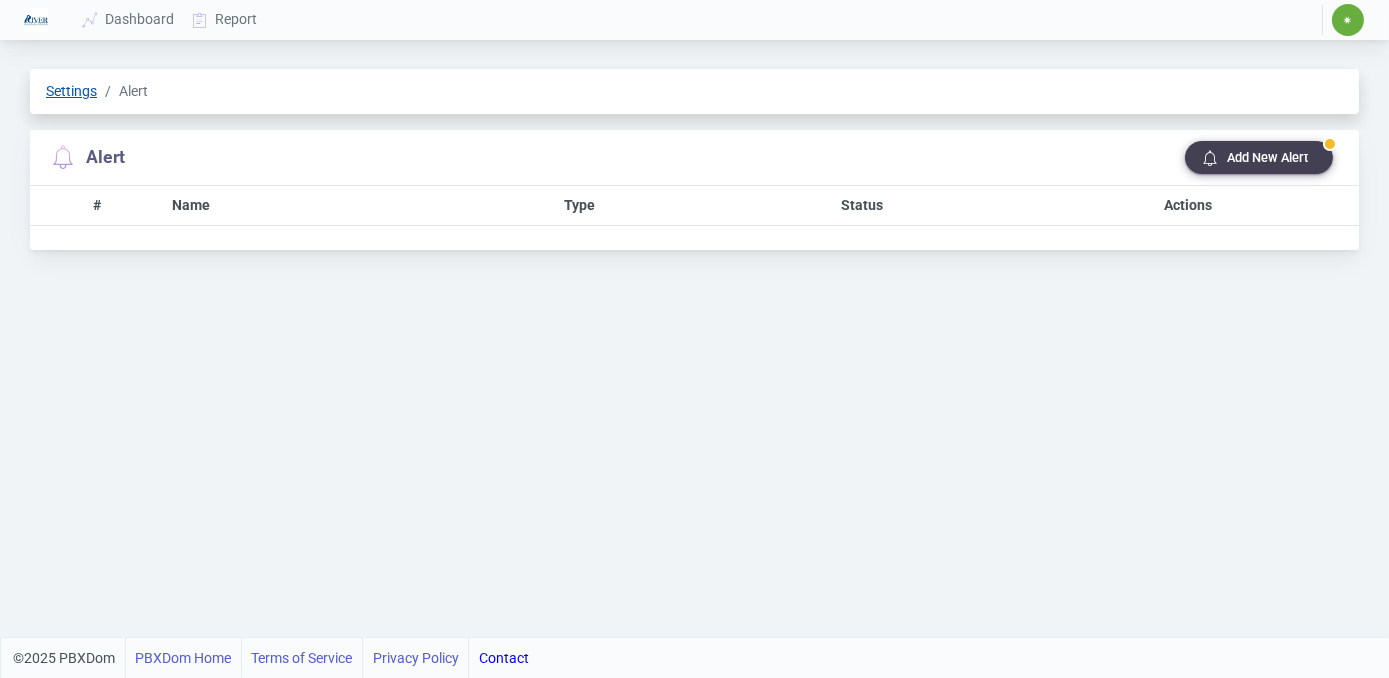 click on "Settings" at bounding box center (71, 91) 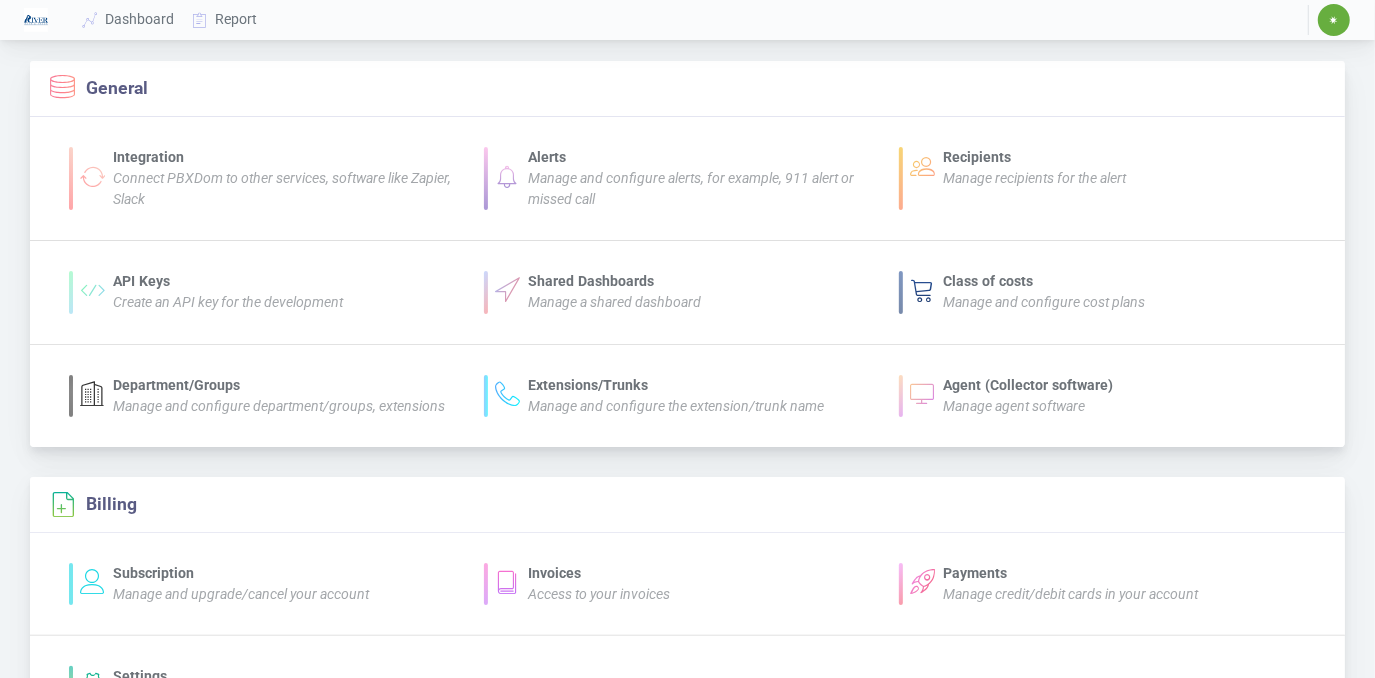 click on "Recipients" at bounding box center [1034, 157] 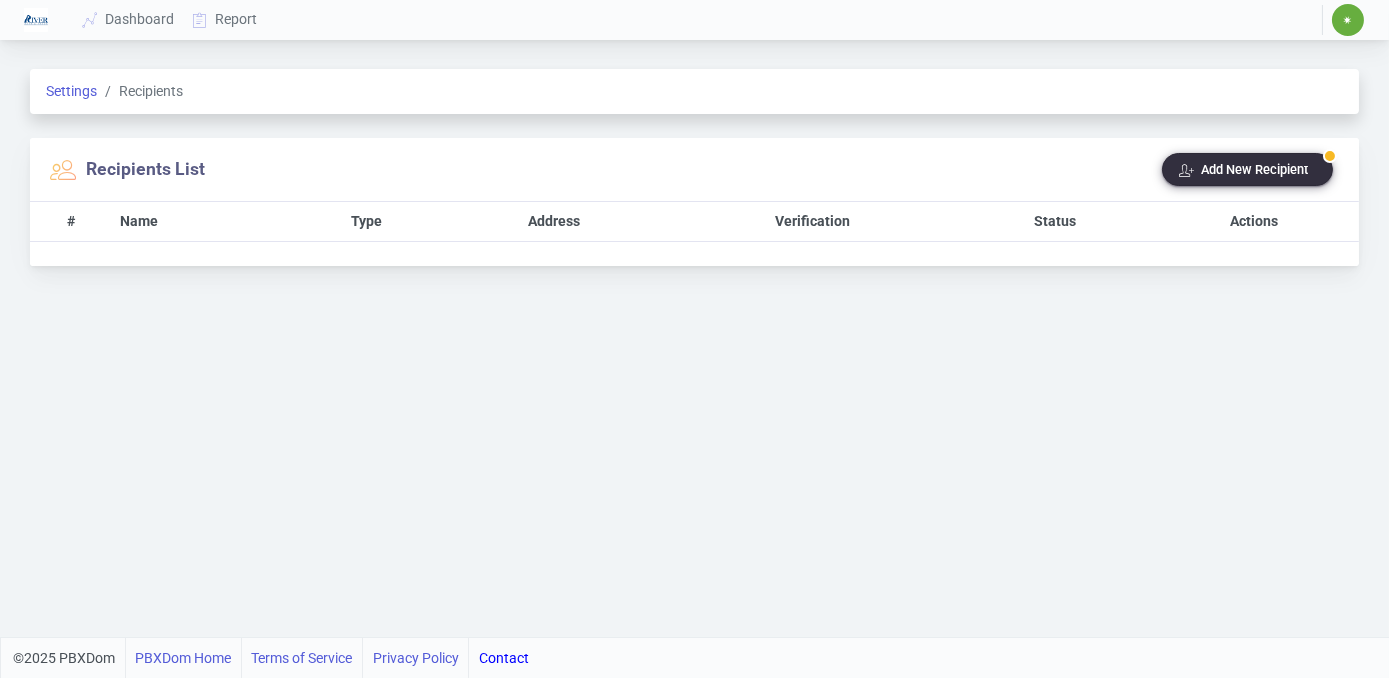 click on "Badge Add New Recipient" at bounding box center (1247, 169) 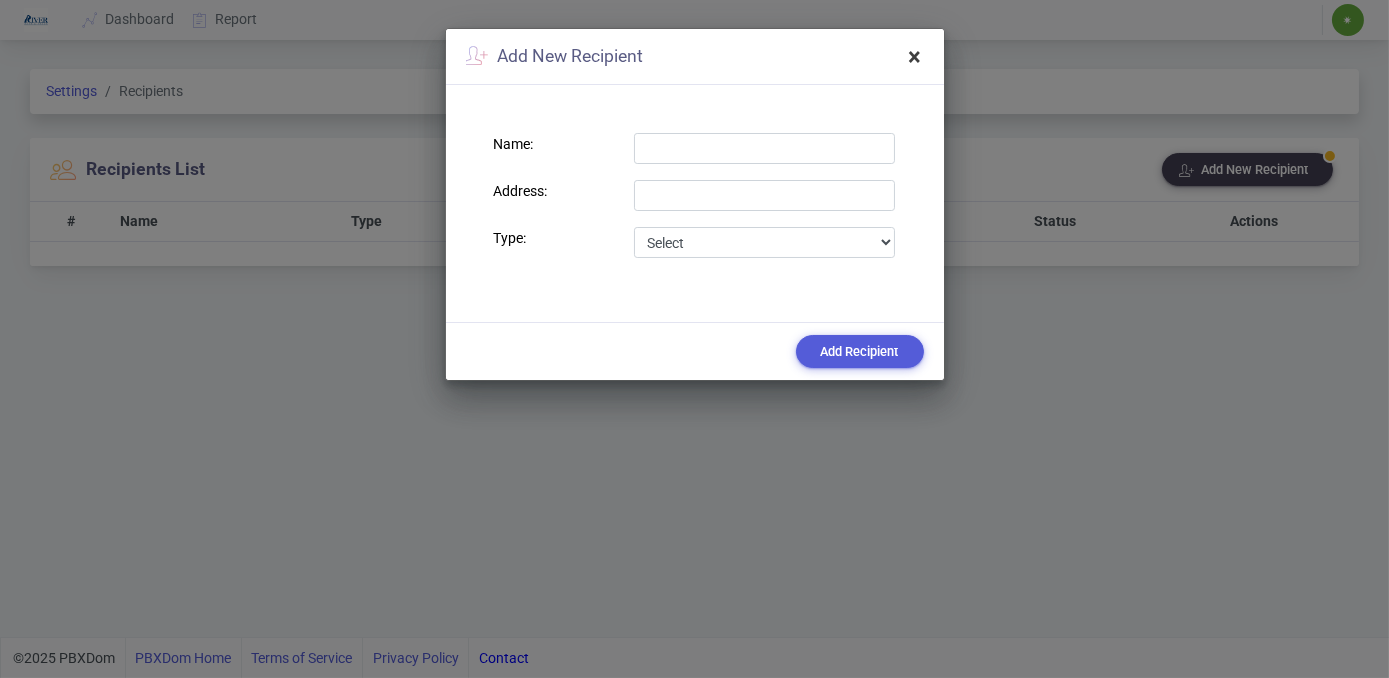 click on "×" at bounding box center [915, 57] 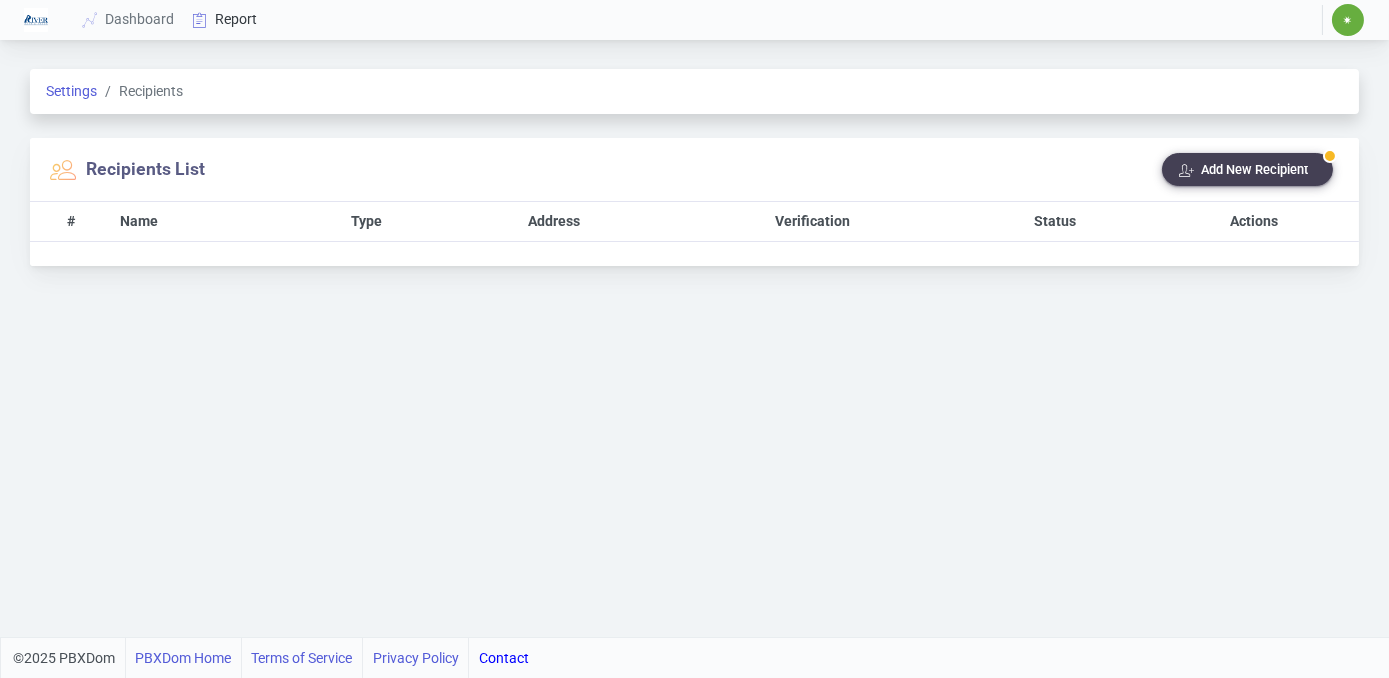 click on "Report" at bounding box center [225, 19] 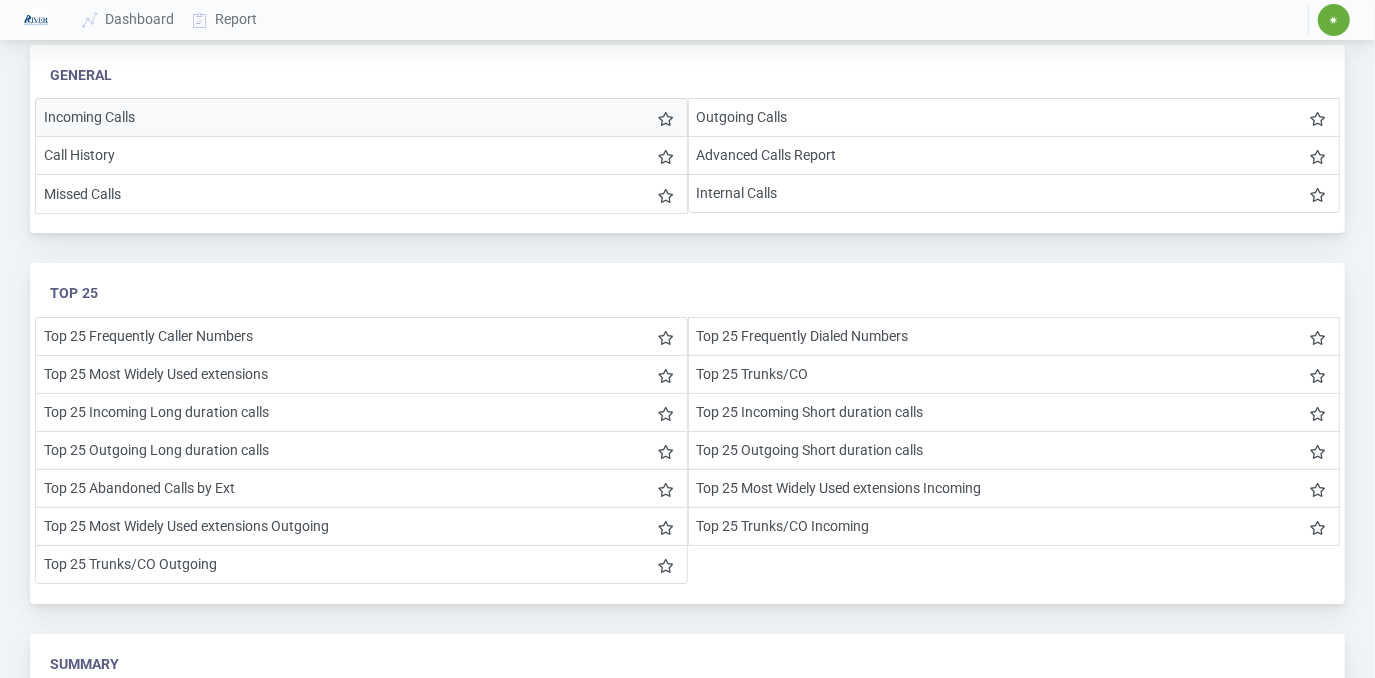 click on "Incoming Calls" at bounding box center [361, 117] 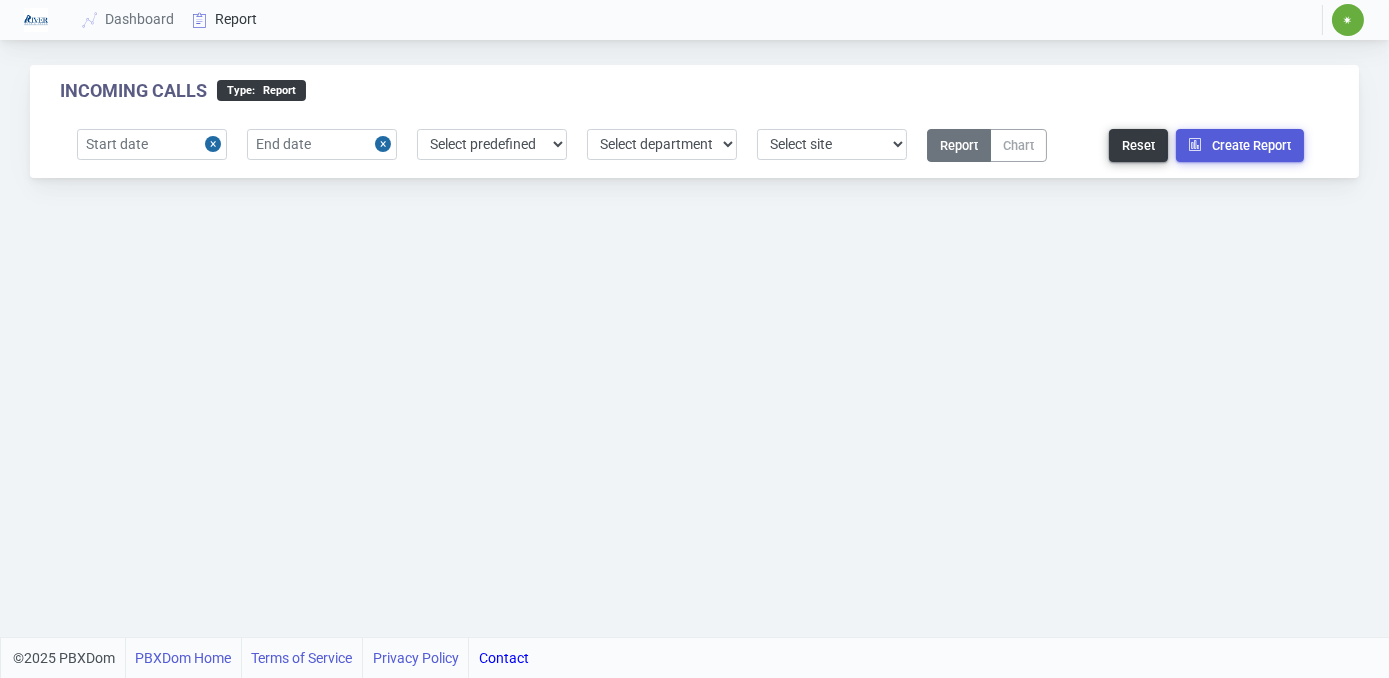 click on "Report" at bounding box center (225, 19) 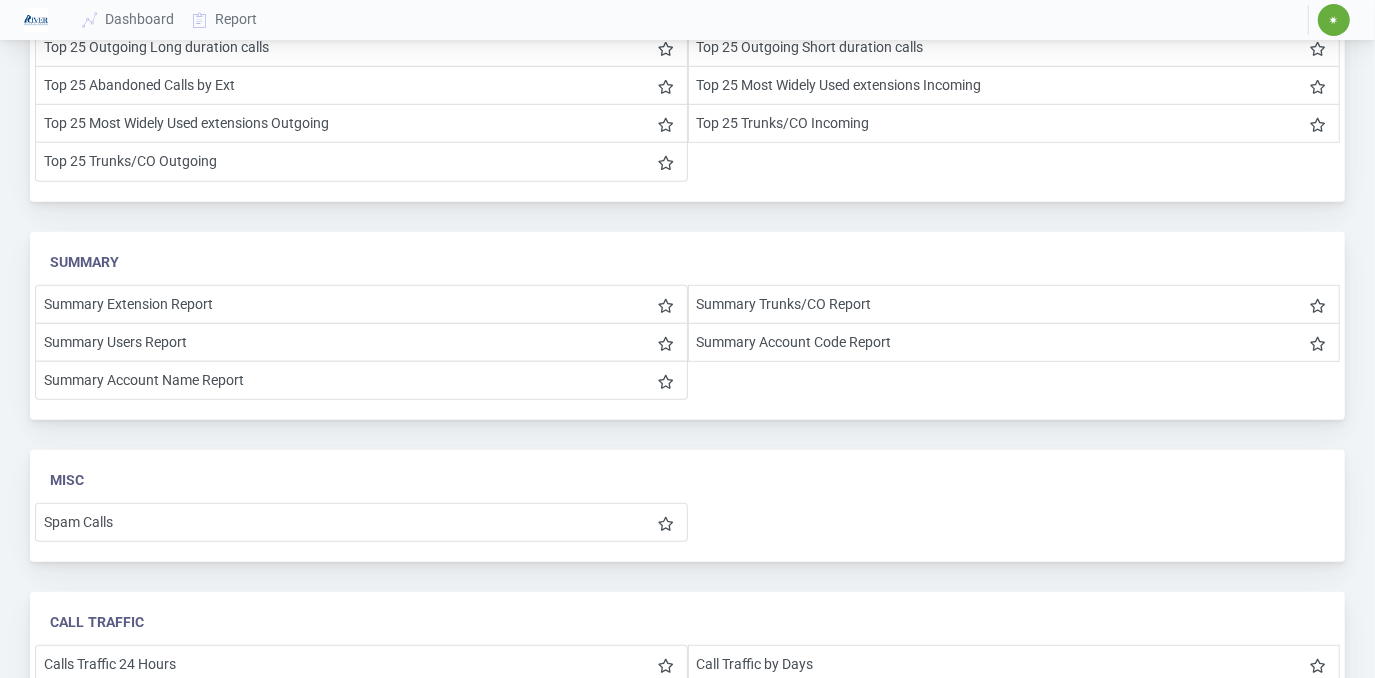 scroll, scrollTop: 636, scrollLeft: 0, axis: vertical 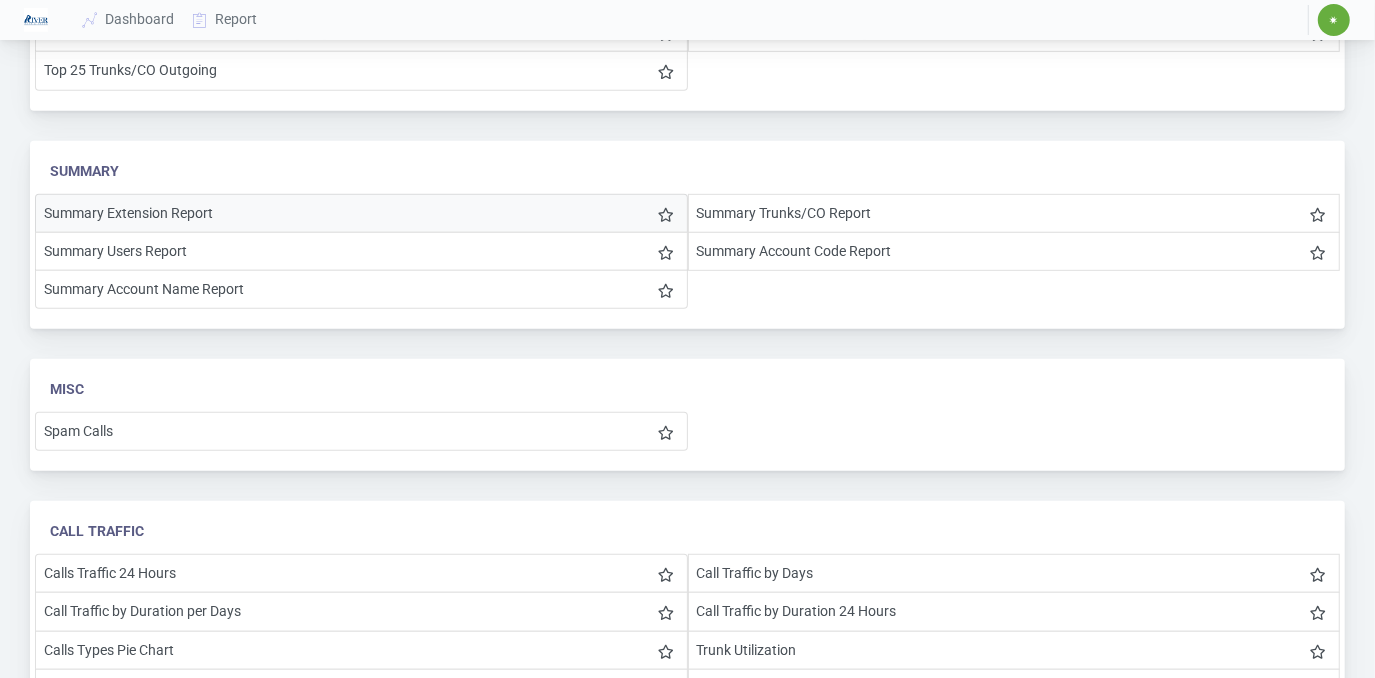 click on "Summary Extension Report" at bounding box center [361, 213] 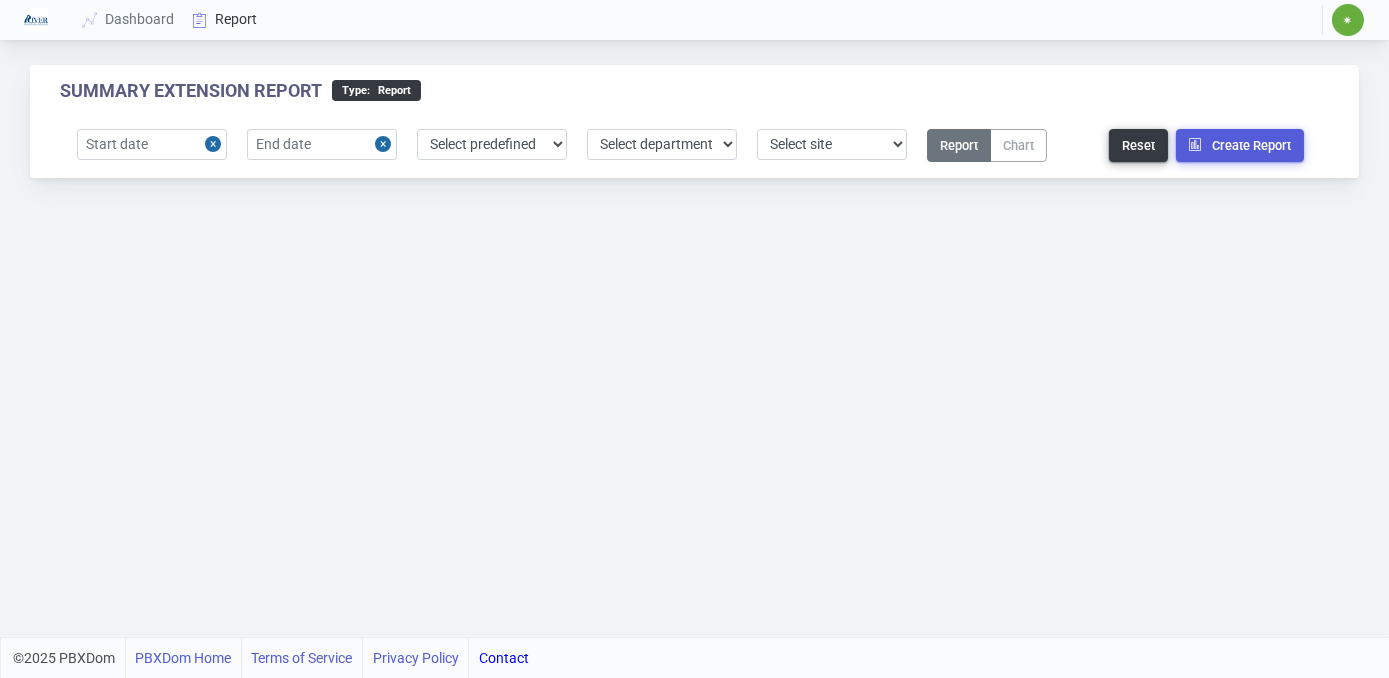 click on "Report" at bounding box center [225, 19] 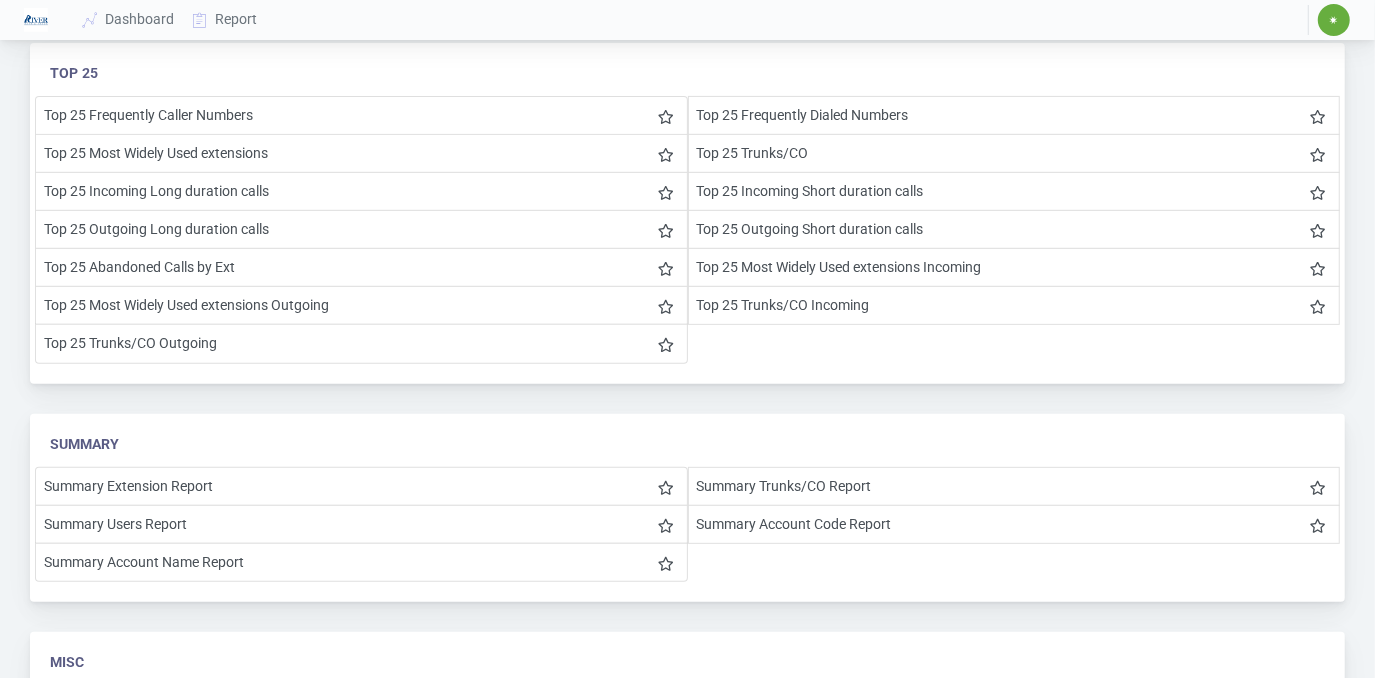 scroll, scrollTop: 454, scrollLeft: 0, axis: vertical 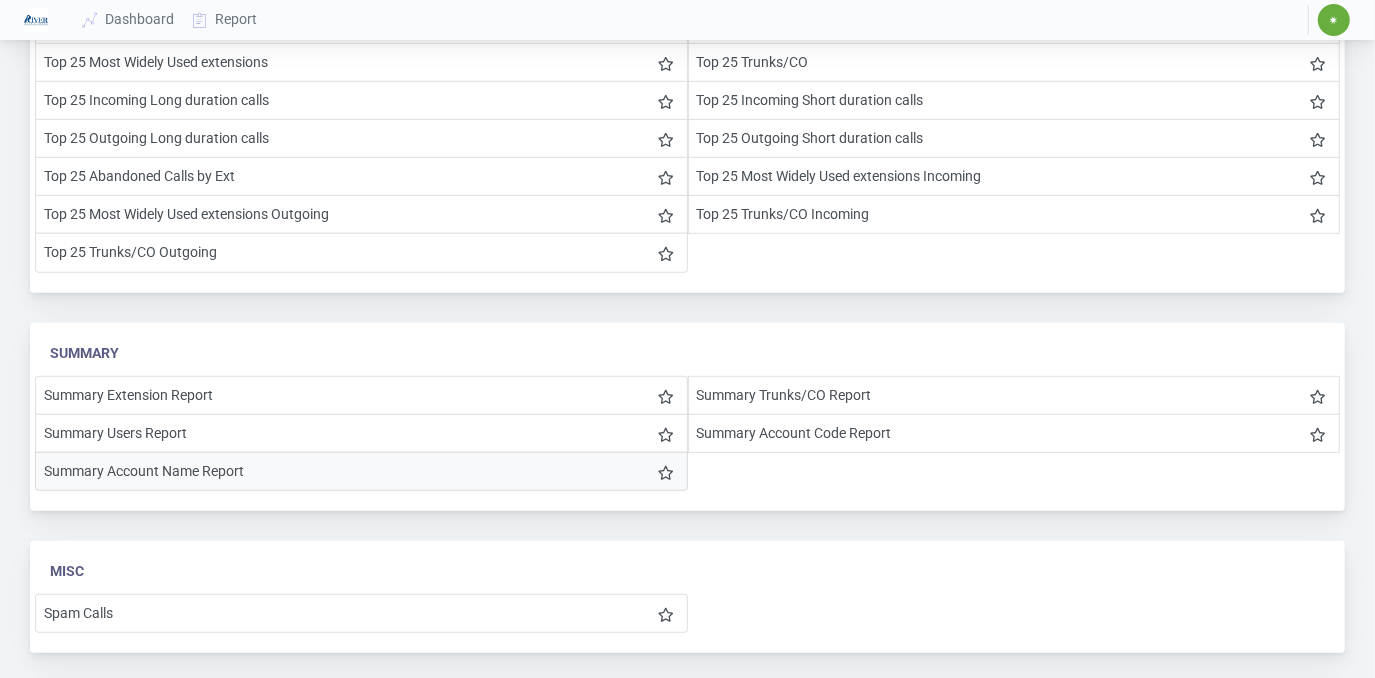 click on "Summary Account Name Report" at bounding box center (361, 471) 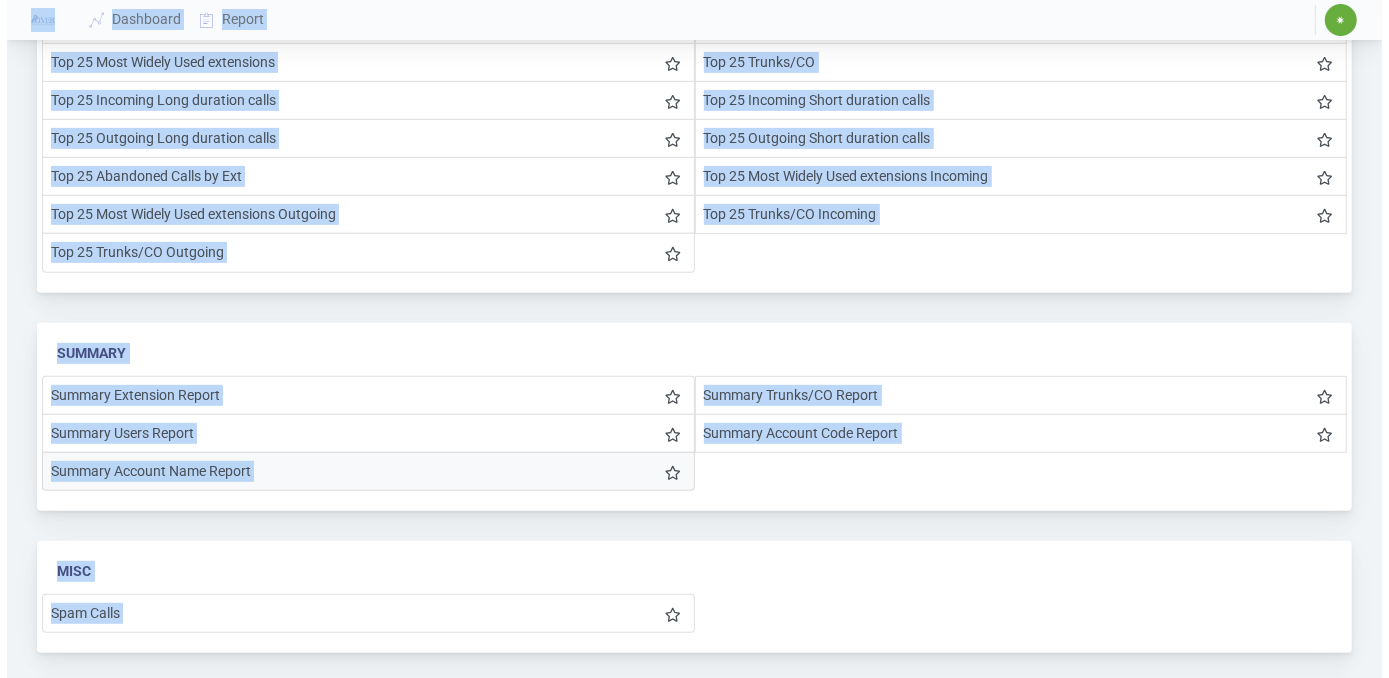 scroll, scrollTop: 0, scrollLeft: 0, axis: both 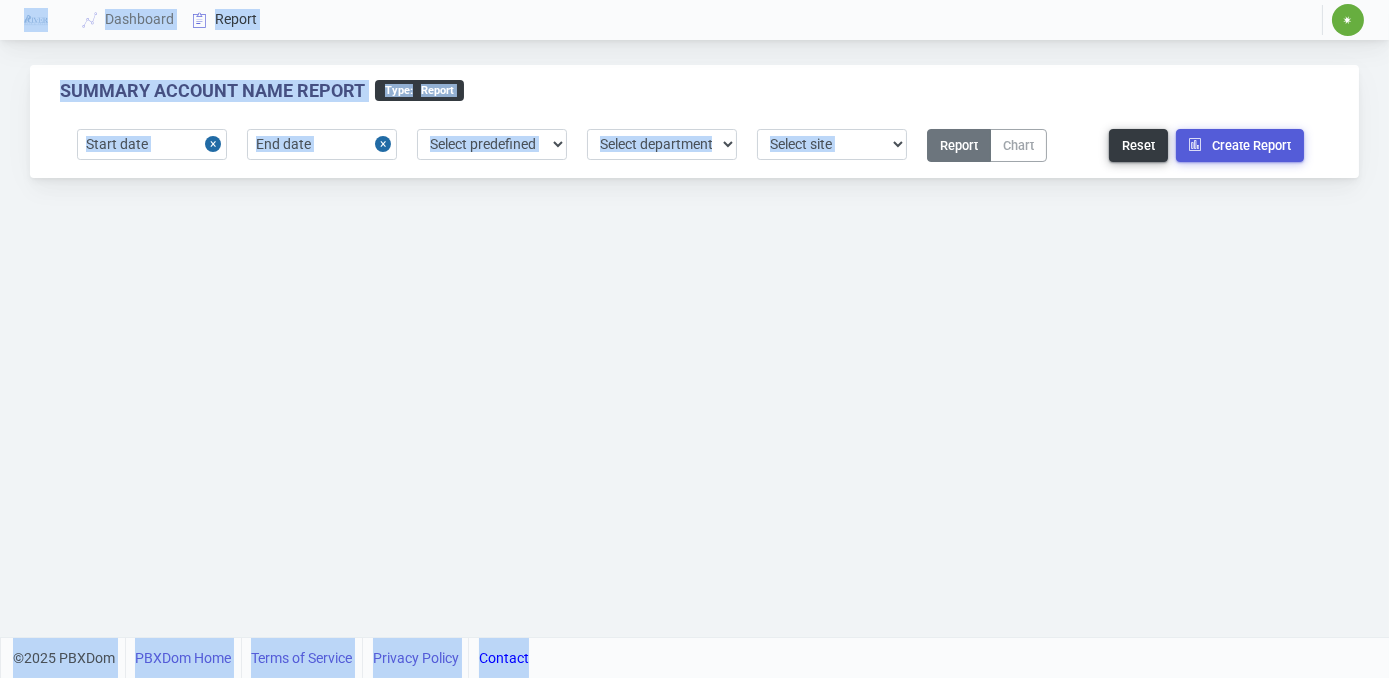 click on "Report" at bounding box center [225, 19] 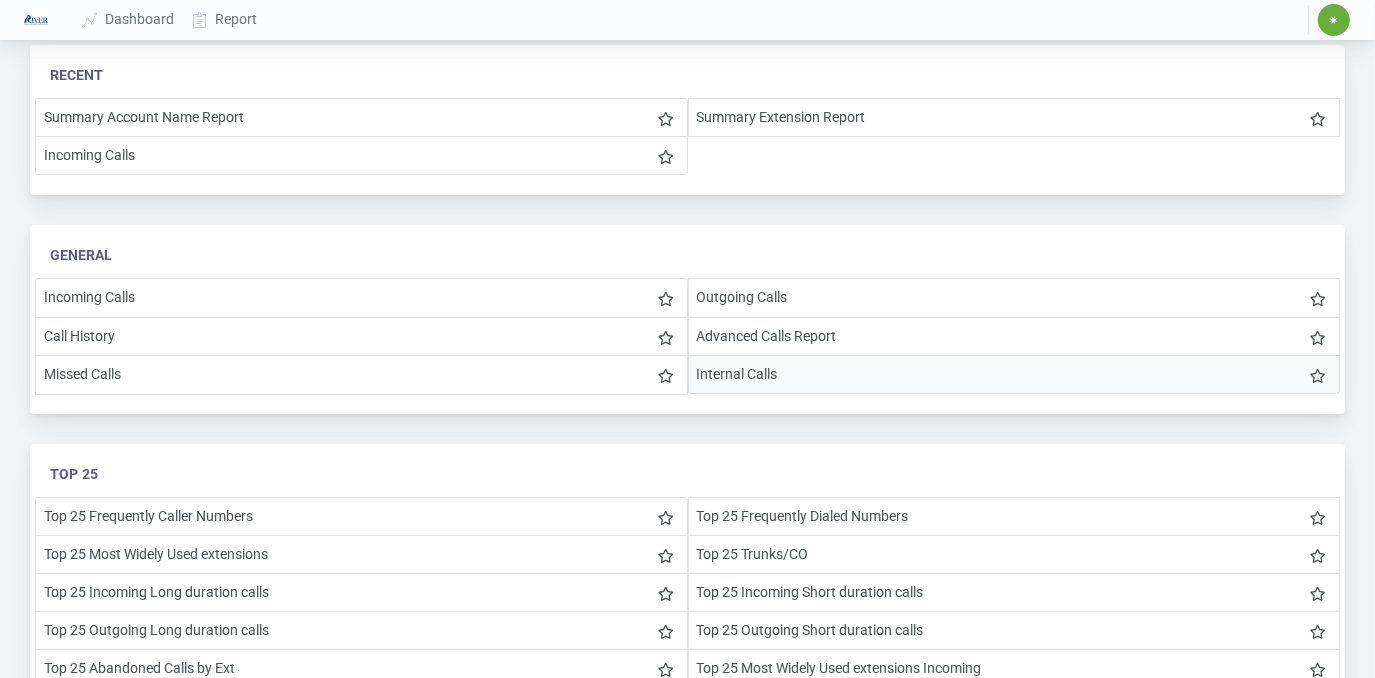 click on "Internal Calls" at bounding box center [1014, 374] 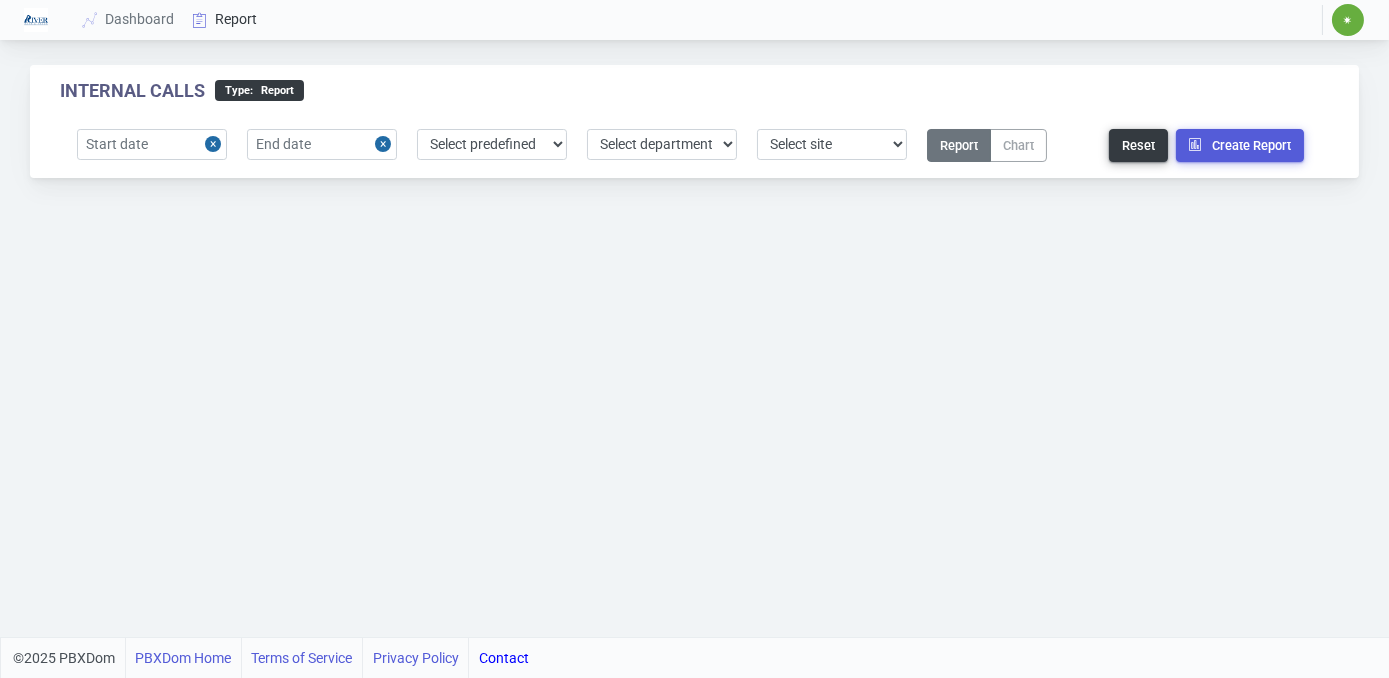 click on "Report" at bounding box center (225, 19) 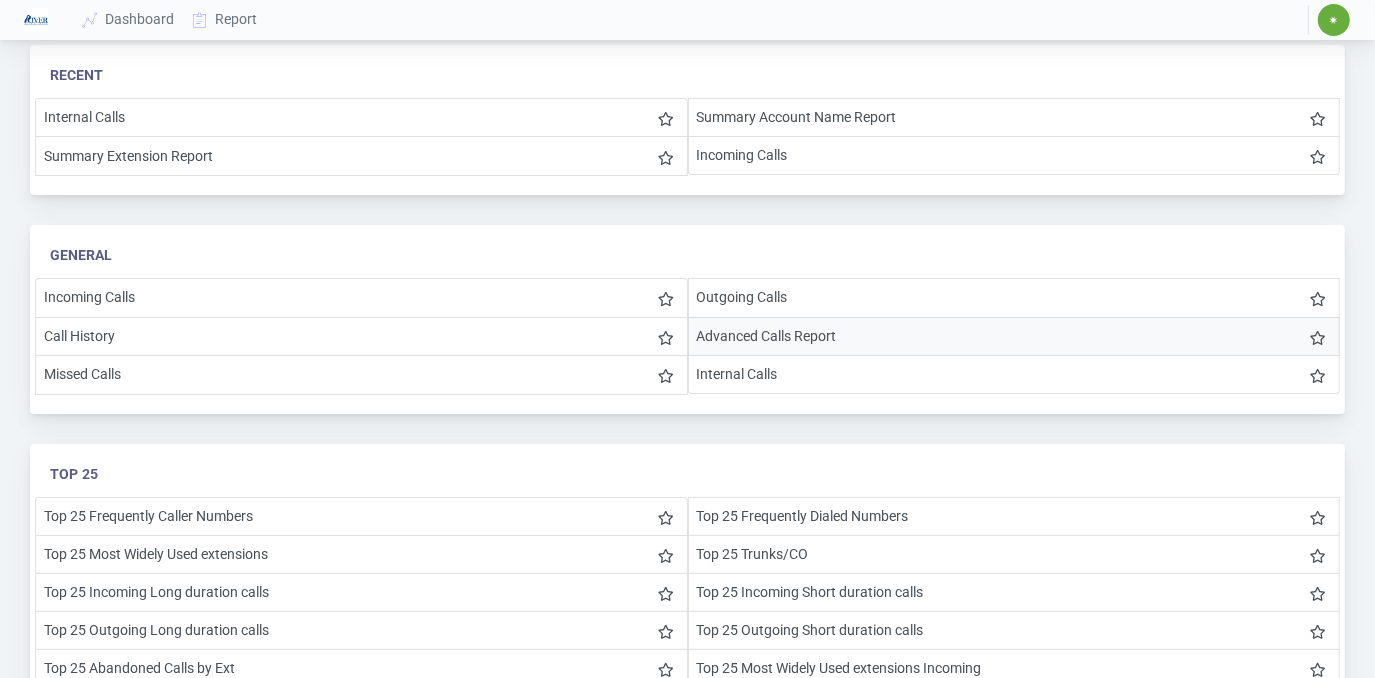 click on "Advanced Calls Report" at bounding box center (1014, 336) 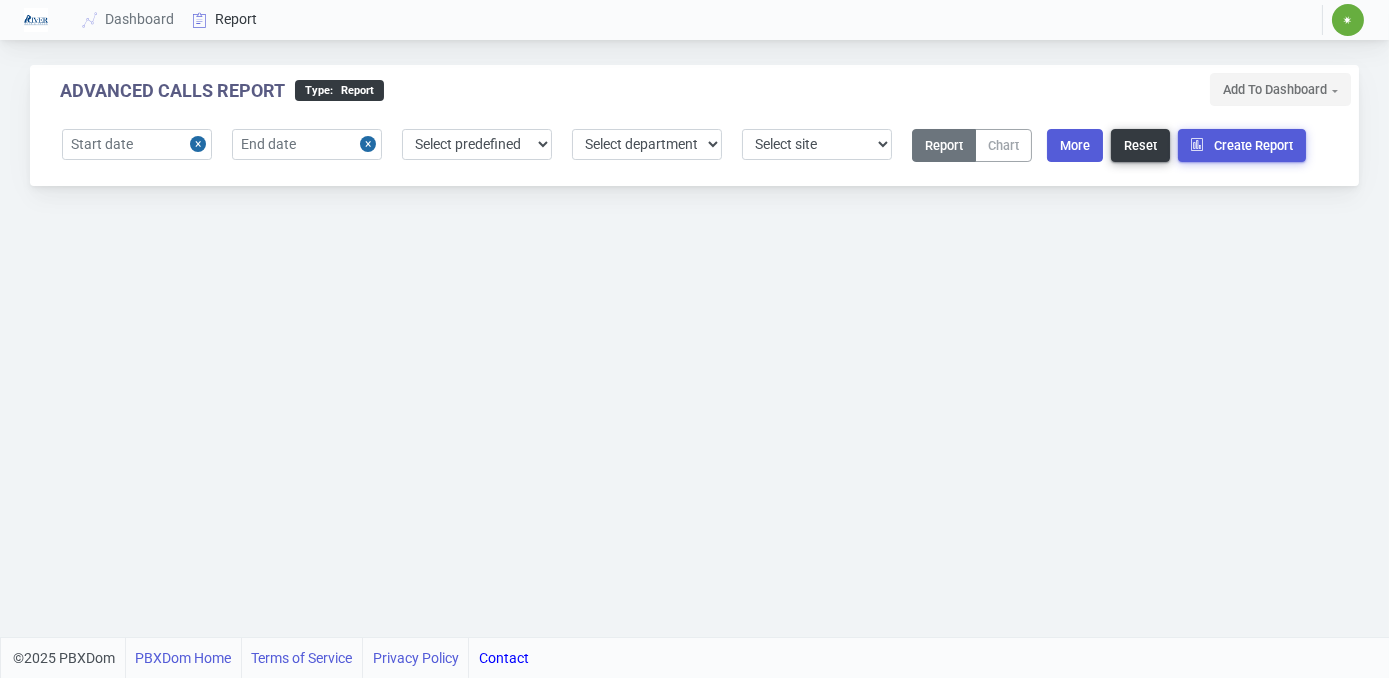click on "Report" at bounding box center (225, 19) 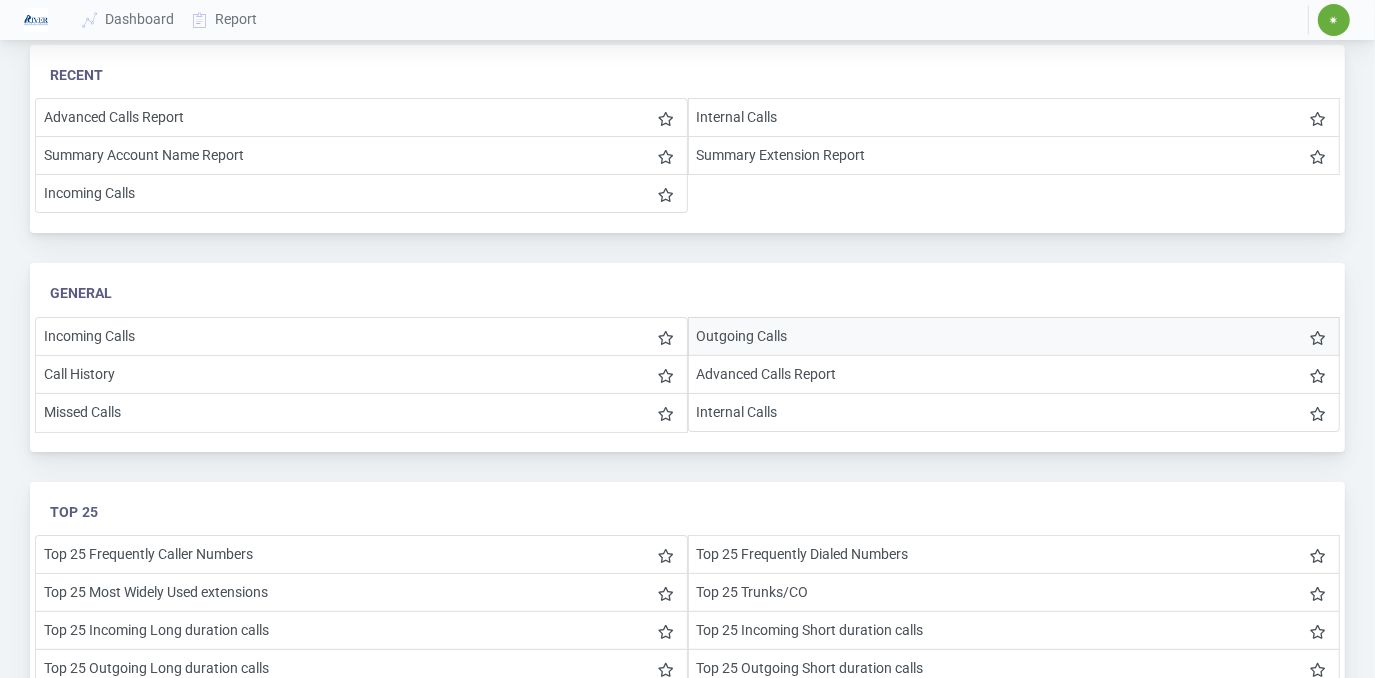 click on "Outgoing Calls" at bounding box center [1014, 336] 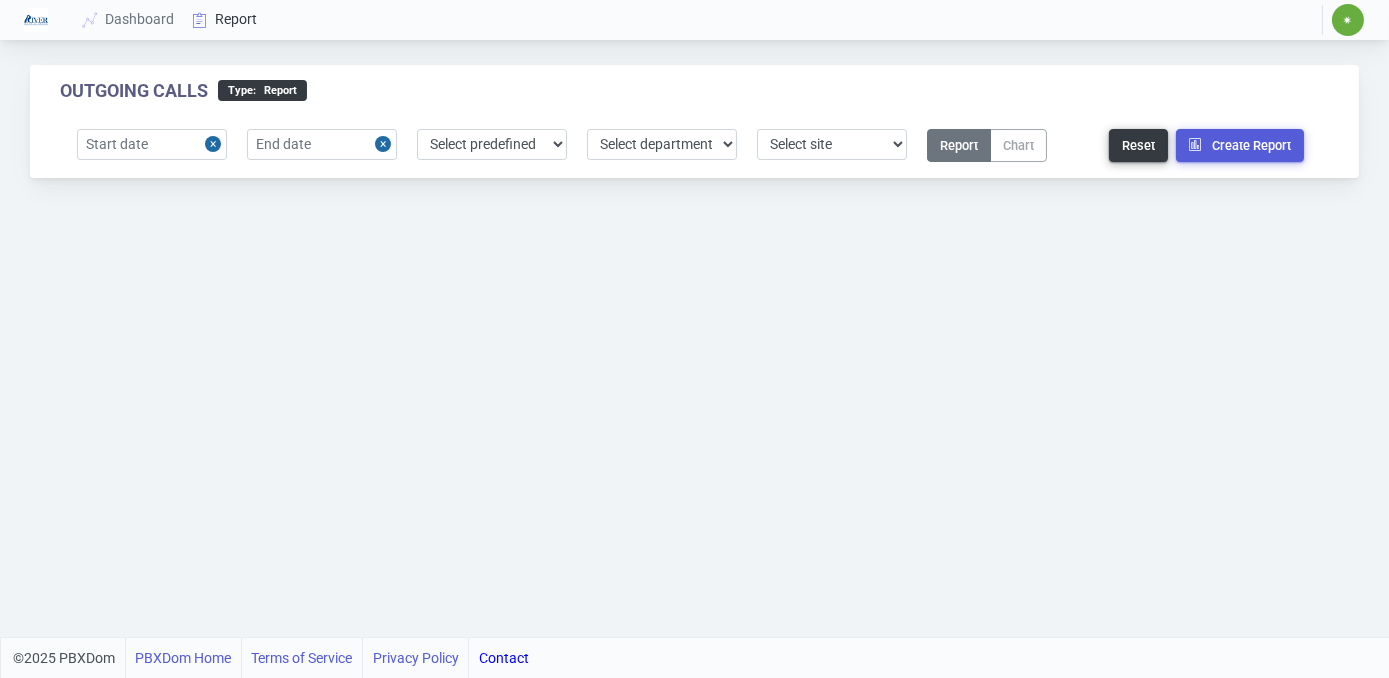 click on "Report" at bounding box center (225, 19) 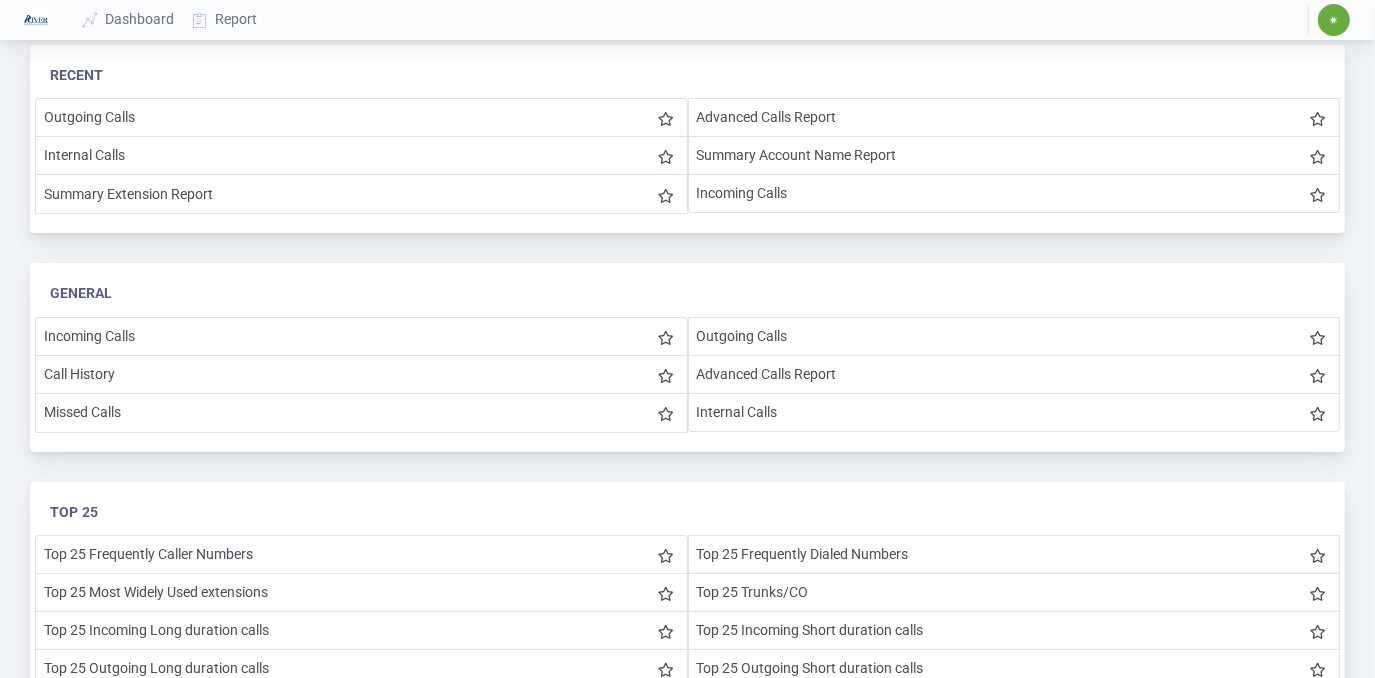 click on "✷" at bounding box center [1334, 20] 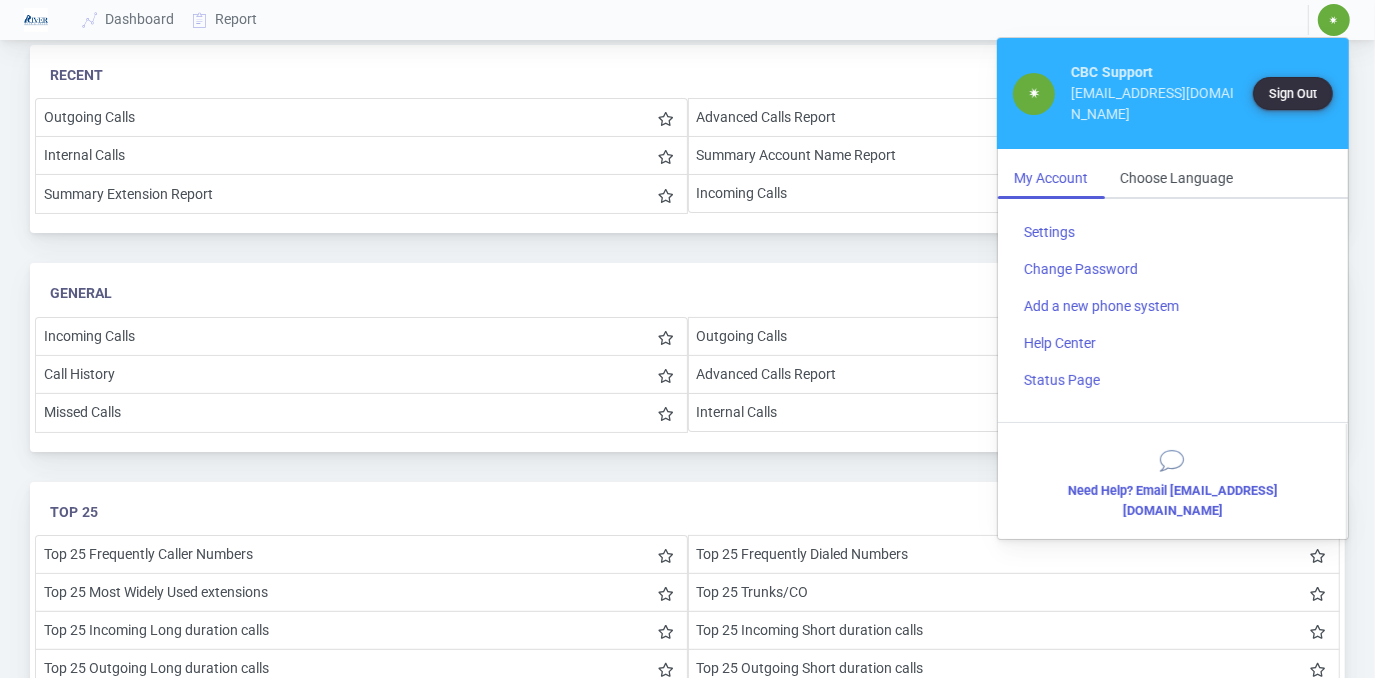 click on "Sign Out" at bounding box center (1293, 93) 